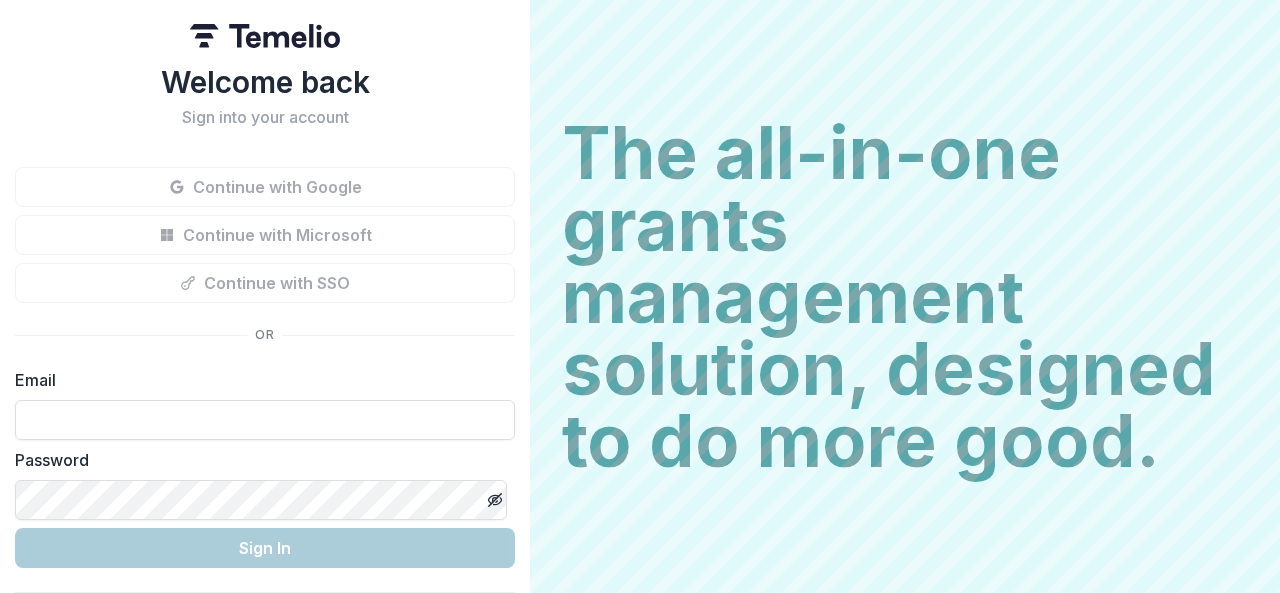 scroll, scrollTop: 0, scrollLeft: 0, axis: both 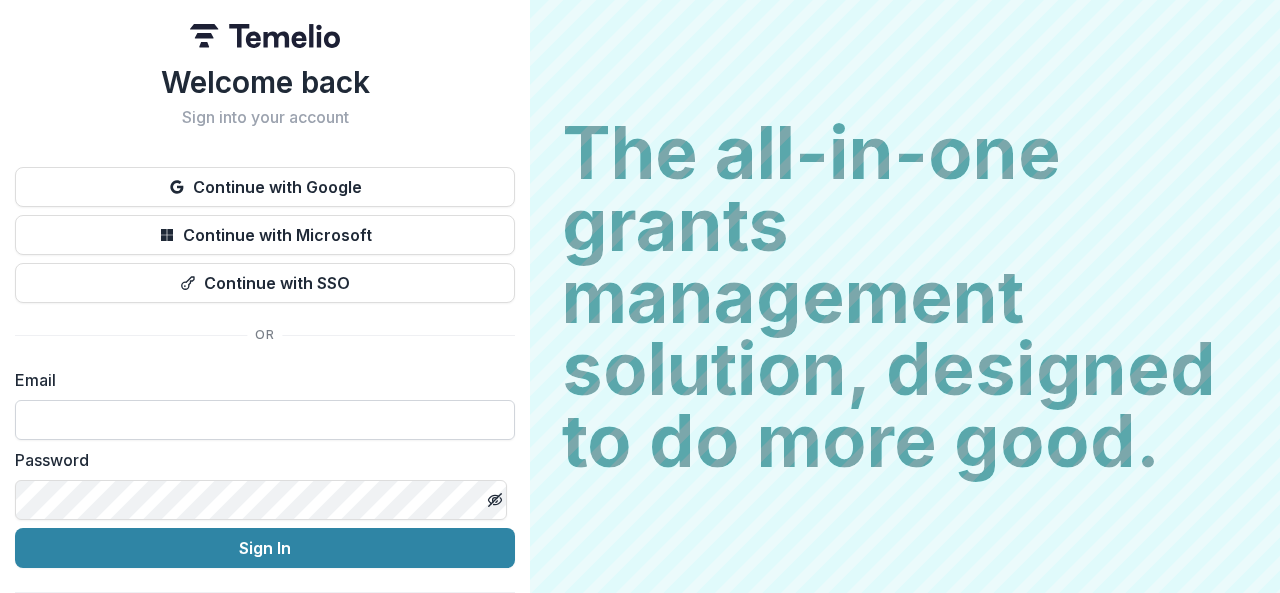 click at bounding box center (265, 420) 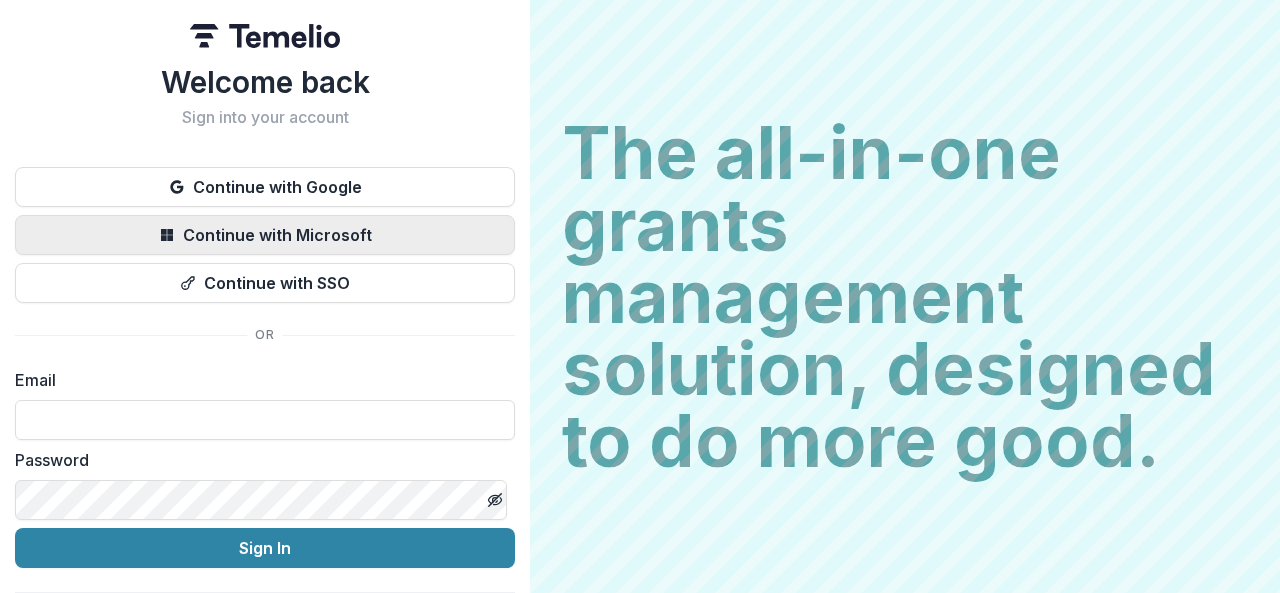 click on "Continue with Microsoft" at bounding box center (265, 235) 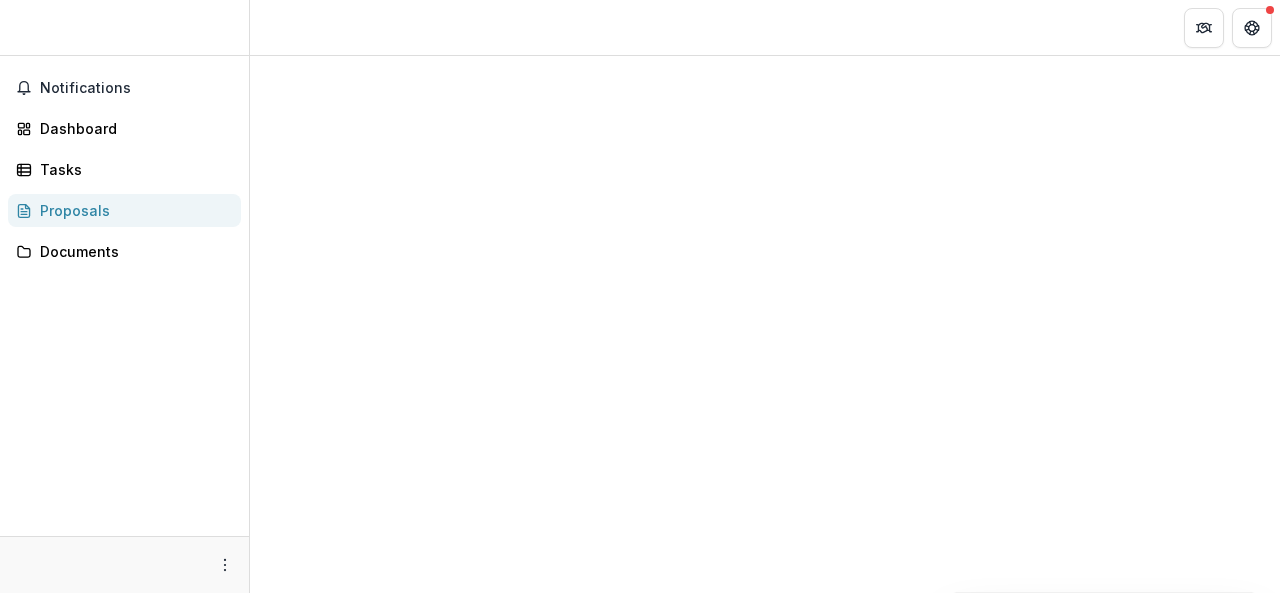 scroll, scrollTop: 0, scrollLeft: 0, axis: both 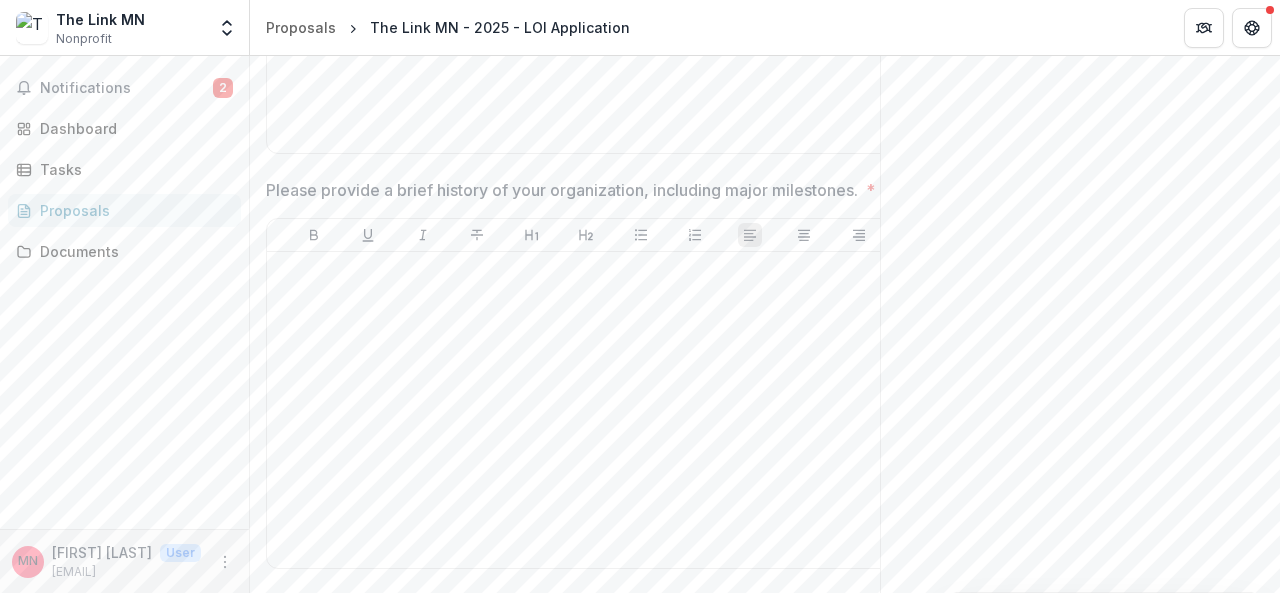 click on "Please provide a brief history of your organization, including major milestones." at bounding box center (562, 190) 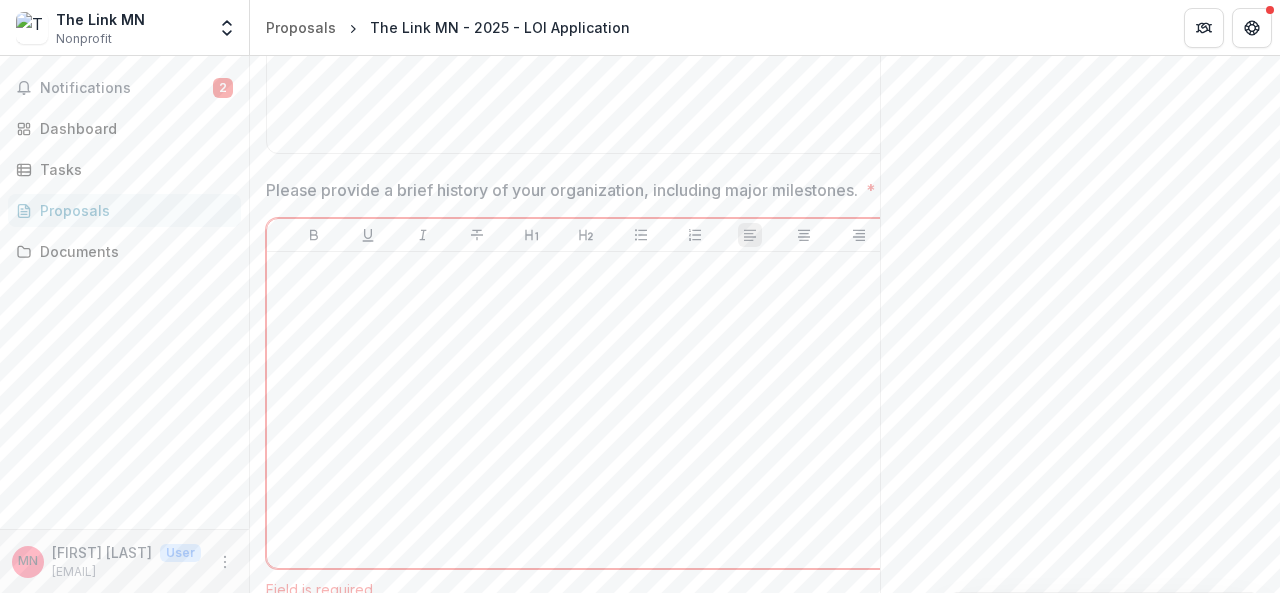 click on "Please provide a brief history of your organization, including major milestones." at bounding box center (562, 190) 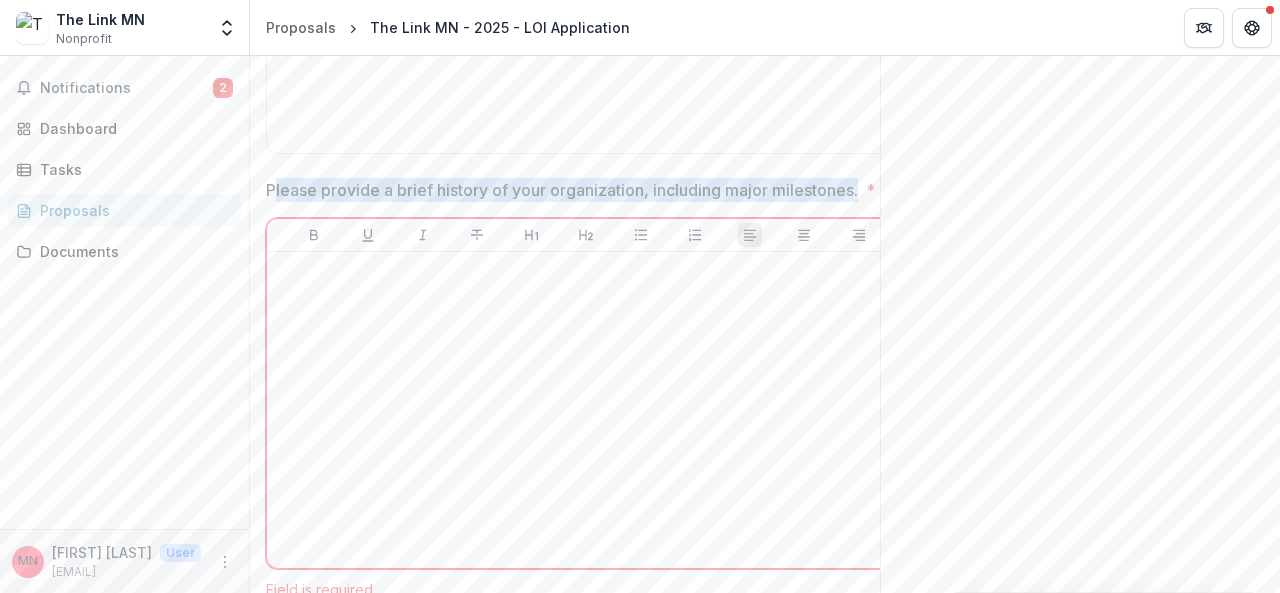 scroll, scrollTop: 0, scrollLeft: 13, axis: horizontal 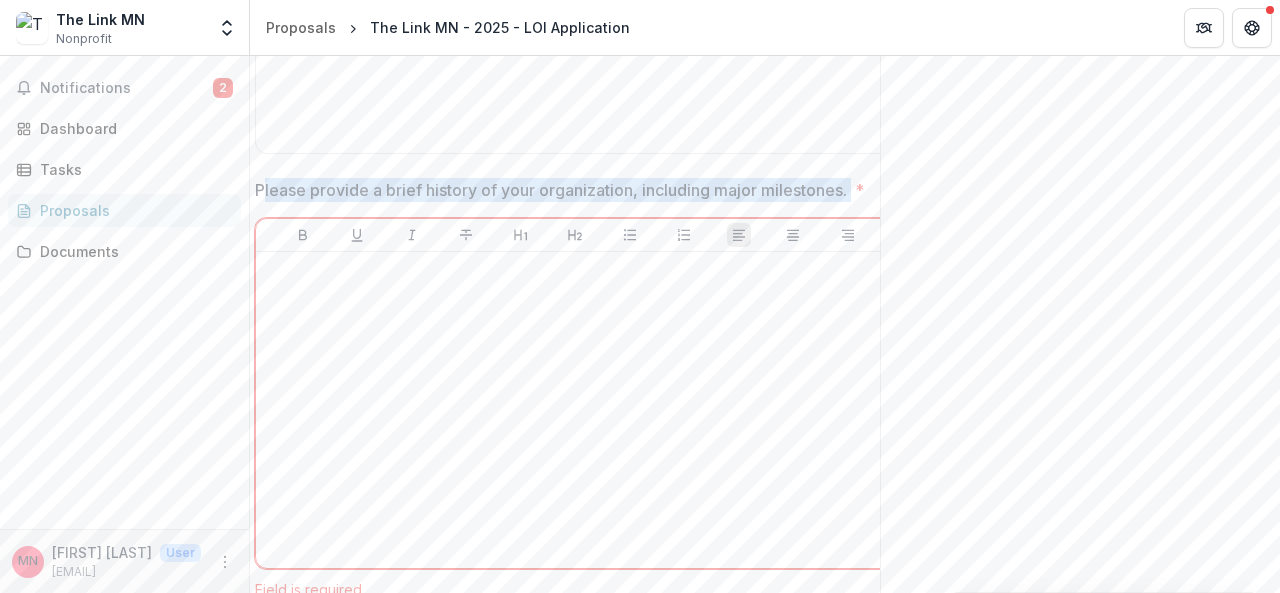 drag, startPoint x: 270, startPoint y: 306, endPoint x: 861, endPoint y: 312, distance: 591.03046 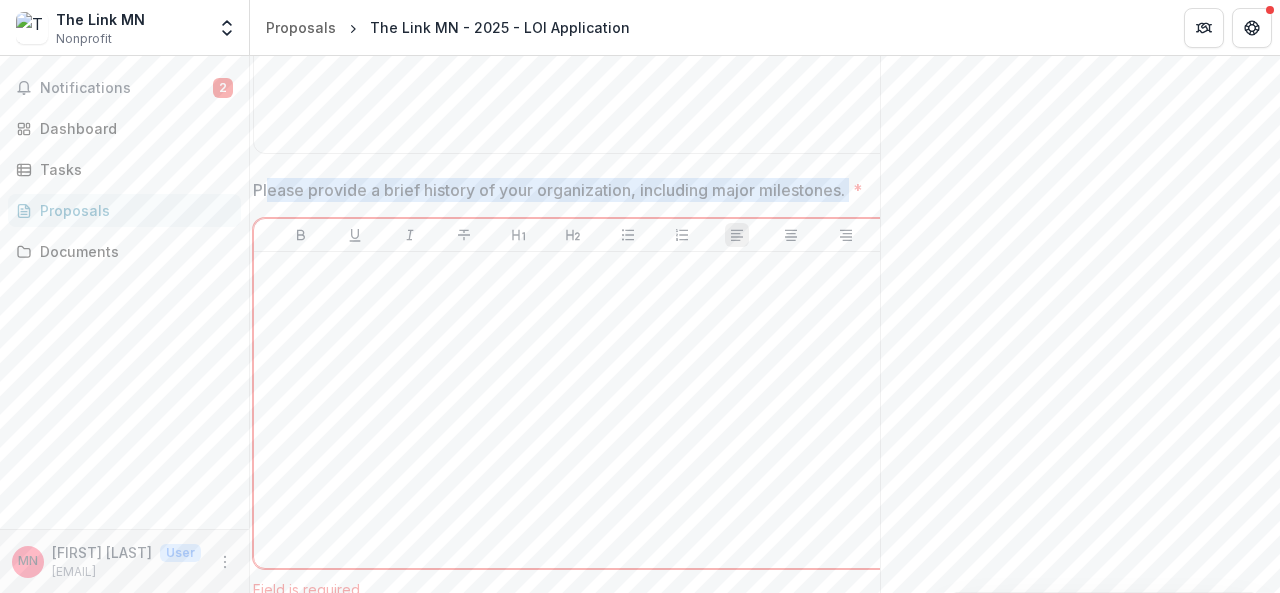 scroll, scrollTop: 0, scrollLeft: 0, axis: both 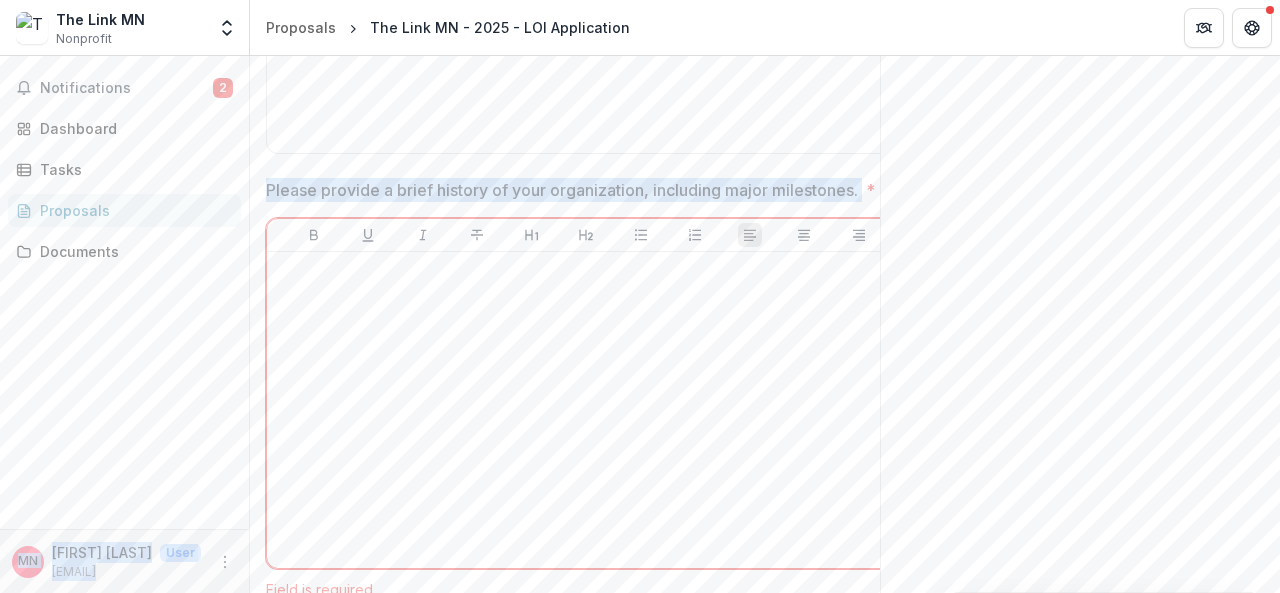 drag, startPoint x: 861, startPoint y: 312, endPoint x: 248, endPoint y: 296, distance: 613.2088 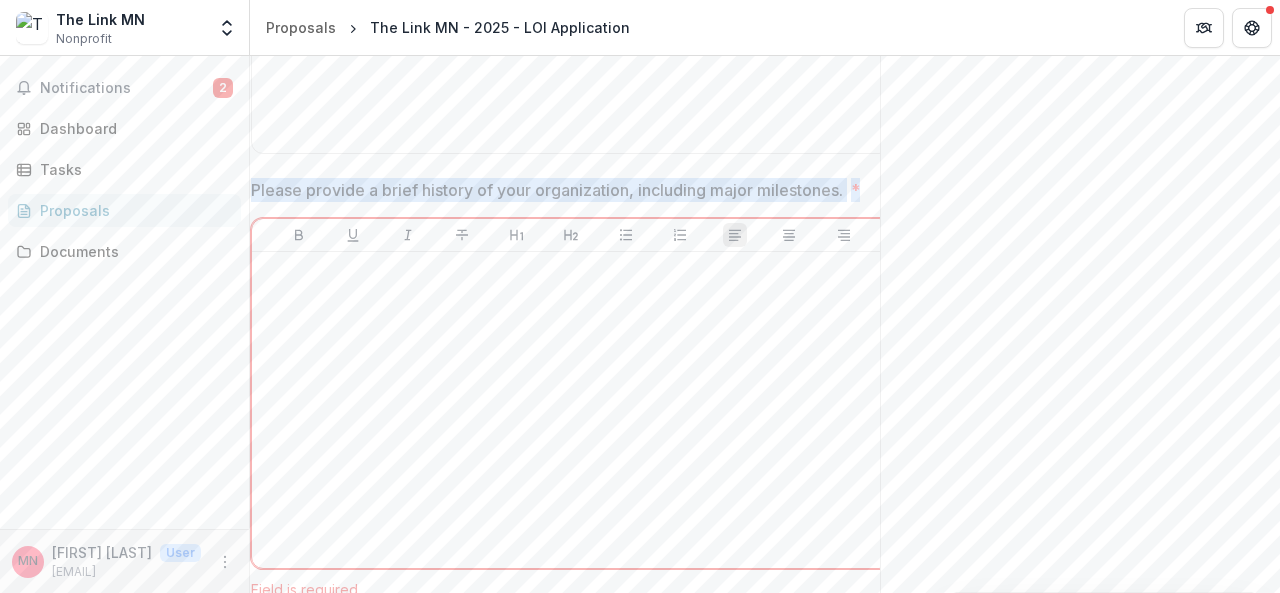 scroll, scrollTop: 0, scrollLeft: 48, axis: horizontal 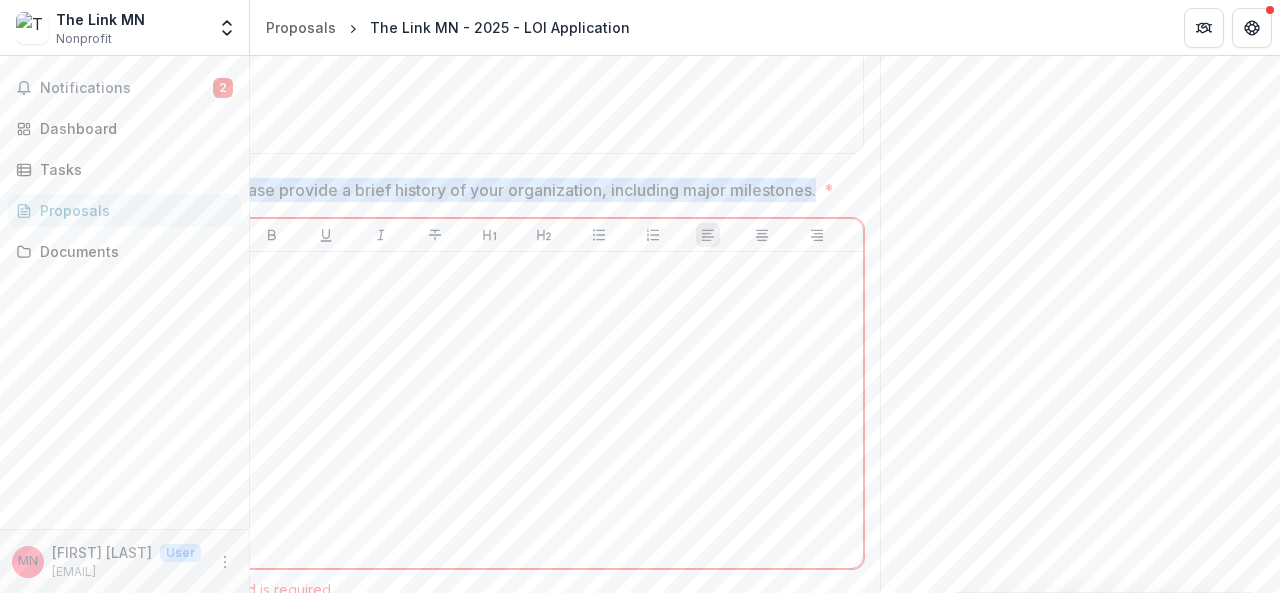 drag, startPoint x: 268, startPoint y: 307, endPoint x: 819, endPoint y: 310, distance: 551.0082 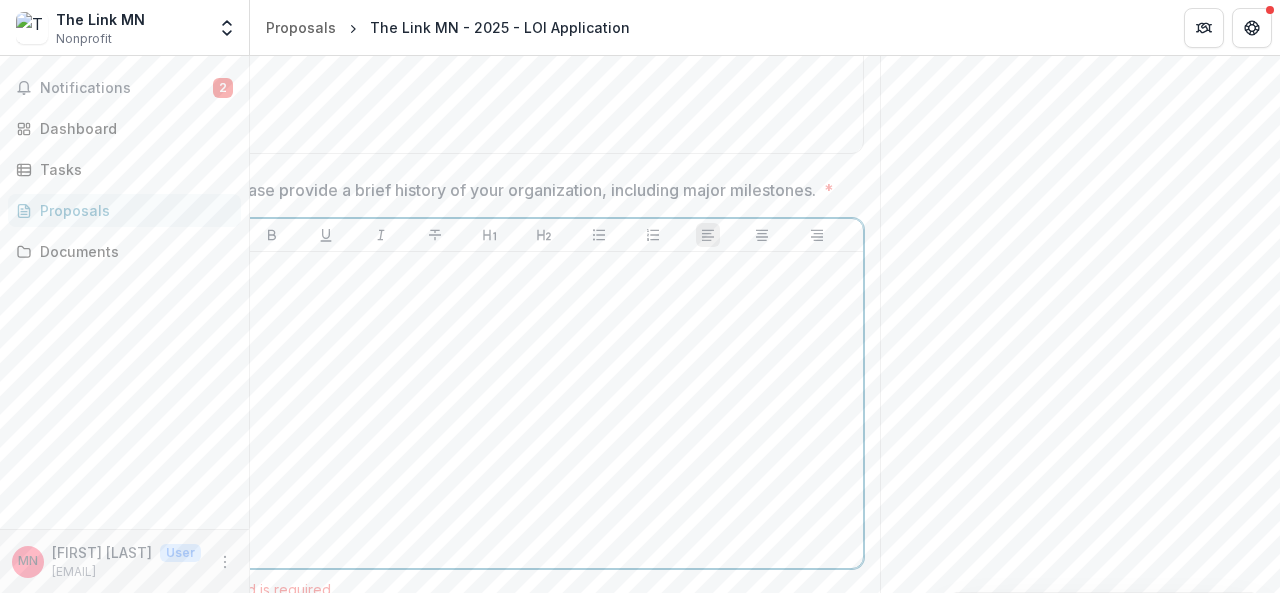 scroll, scrollTop: 0, scrollLeft: 0, axis: both 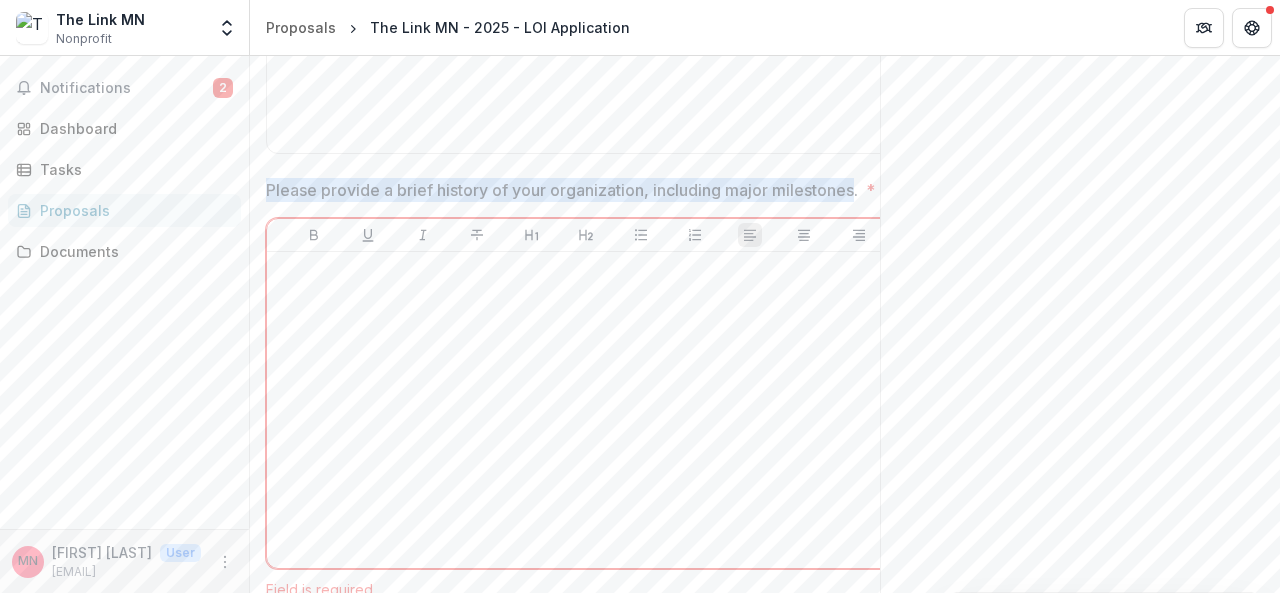 drag, startPoint x: 862, startPoint y: 309, endPoint x: 256, endPoint y: 311, distance: 606.0033 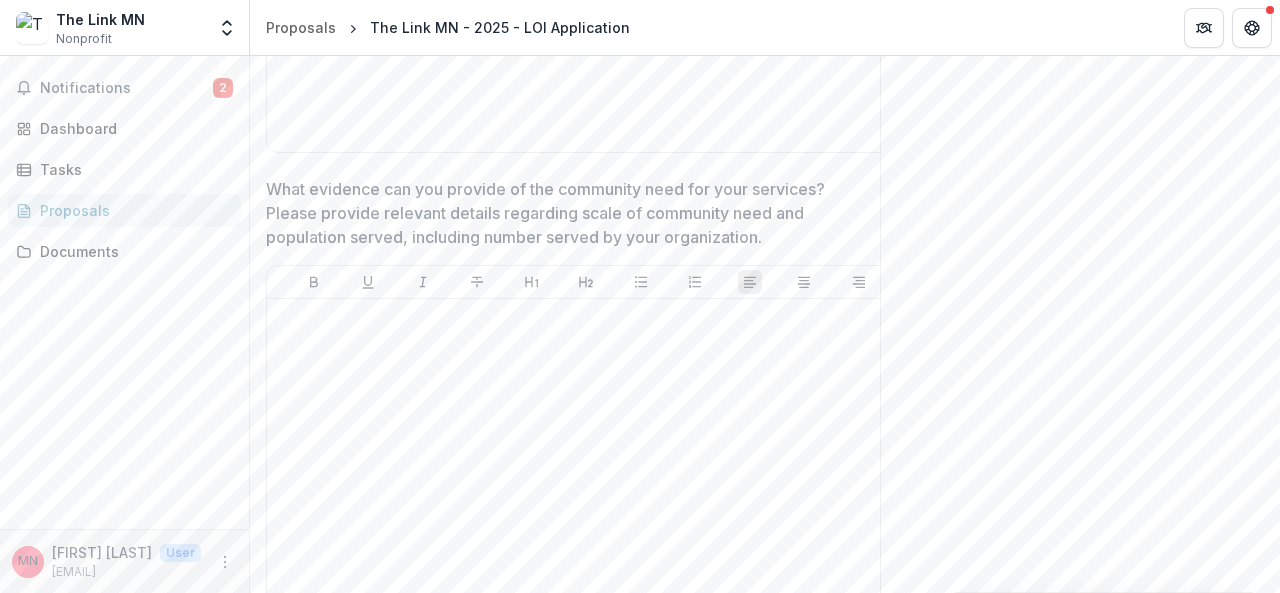 scroll, scrollTop: 2453, scrollLeft: 0, axis: vertical 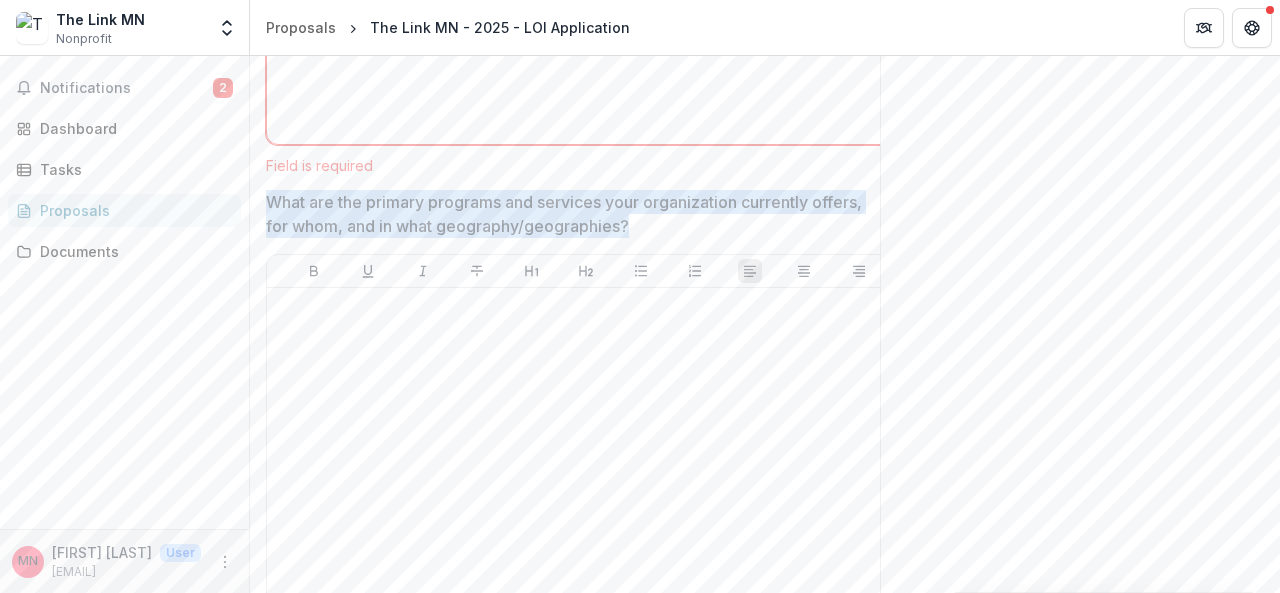 drag, startPoint x: 633, startPoint y: 346, endPoint x: 261, endPoint y: 321, distance: 372.8391 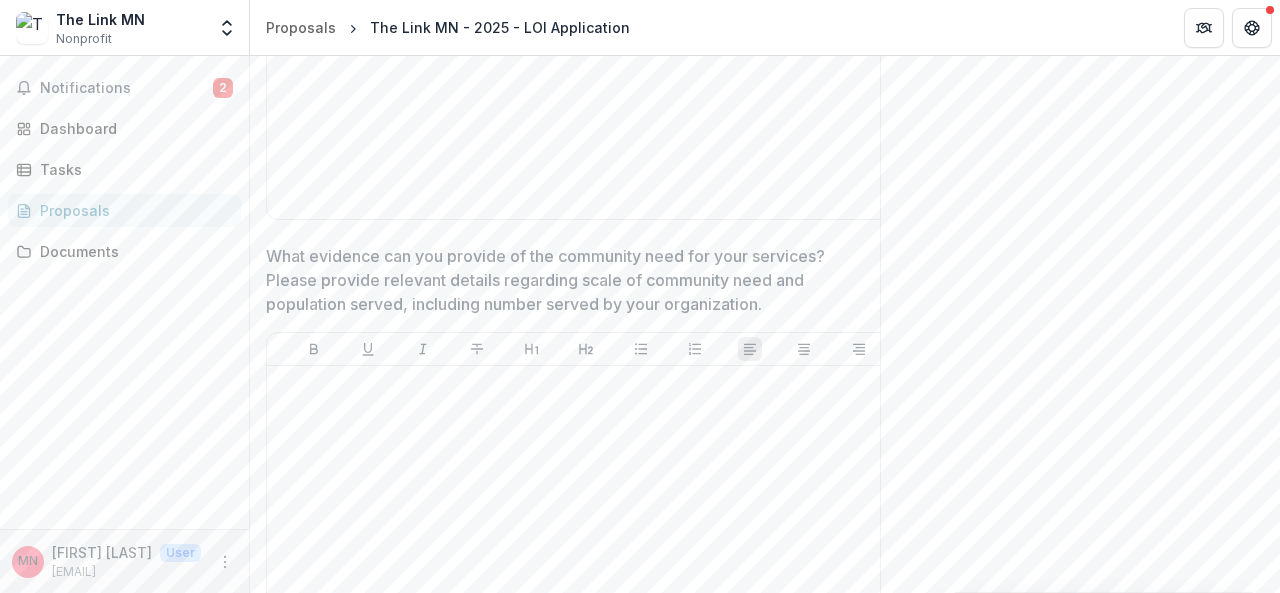 scroll, scrollTop: 2386, scrollLeft: 0, axis: vertical 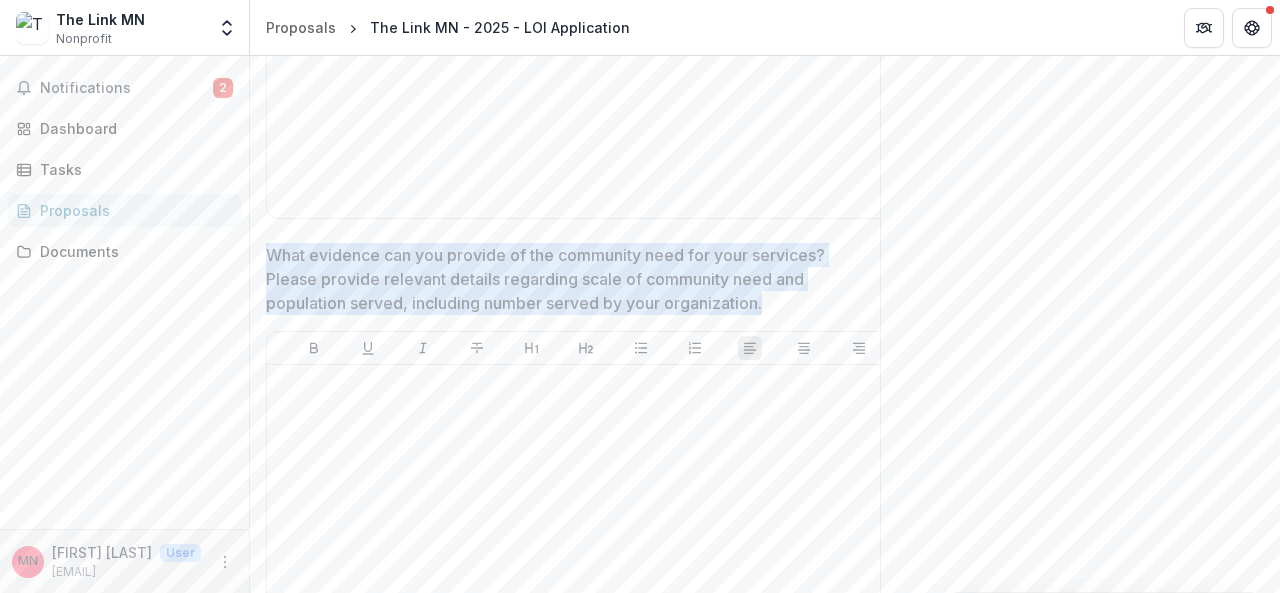 drag, startPoint x: 783, startPoint y: 423, endPoint x: 268, endPoint y: 381, distance: 516.7098 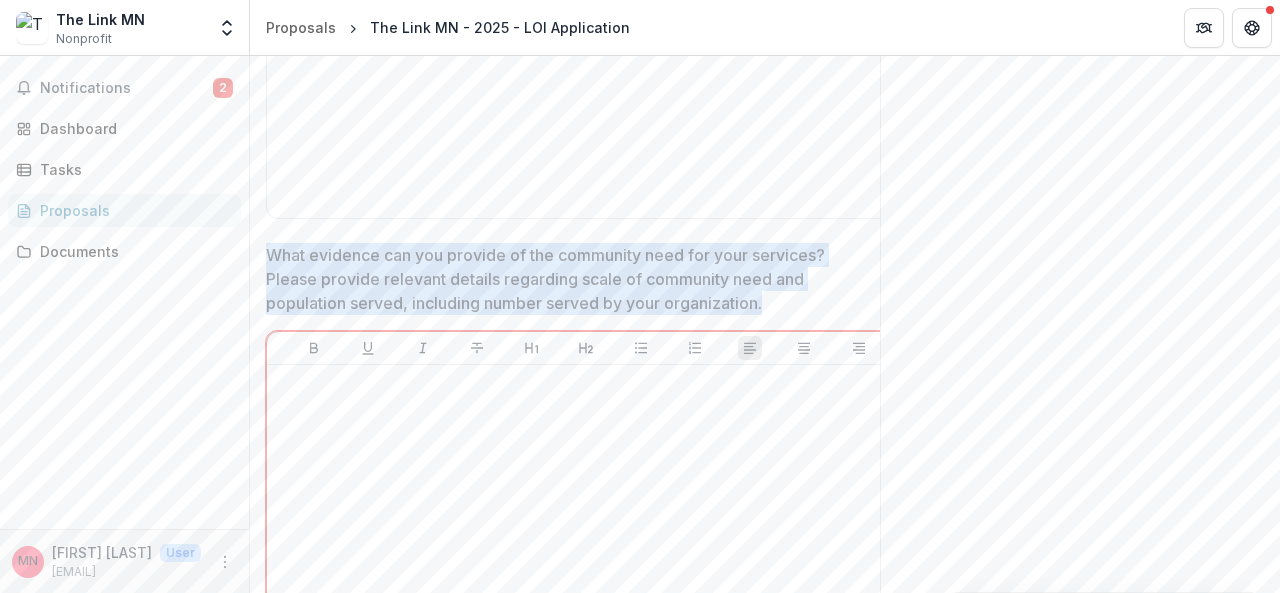 drag, startPoint x: 264, startPoint y: 359, endPoint x: 804, endPoint y: 418, distance: 543.21356 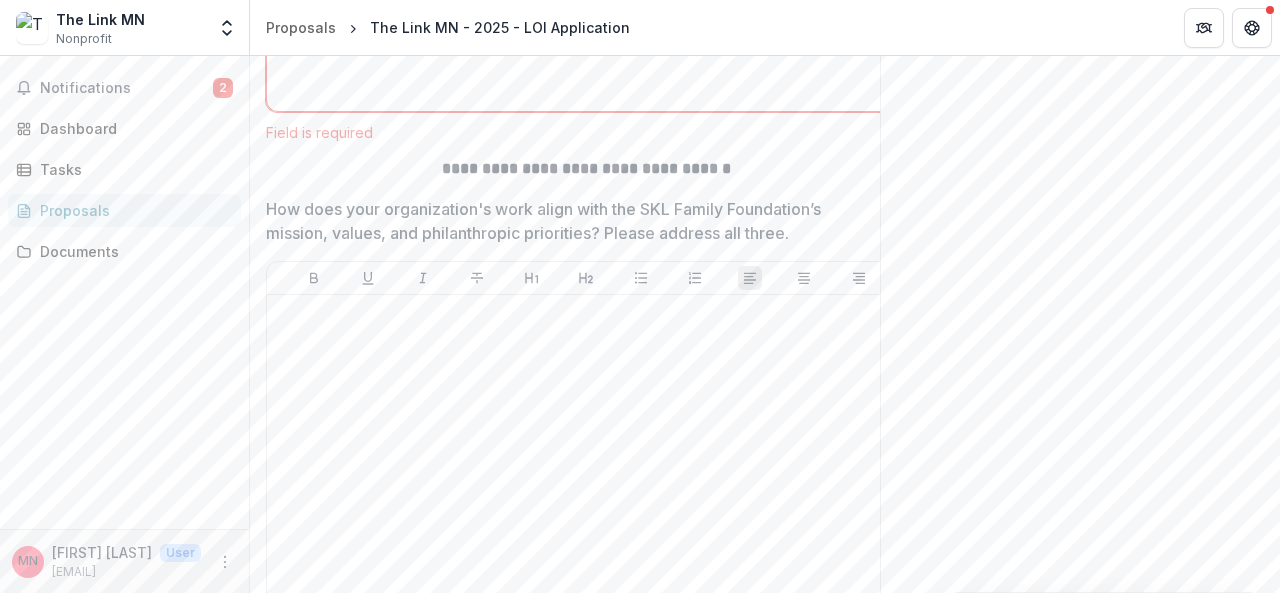 scroll, scrollTop: 2957, scrollLeft: 0, axis: vertical 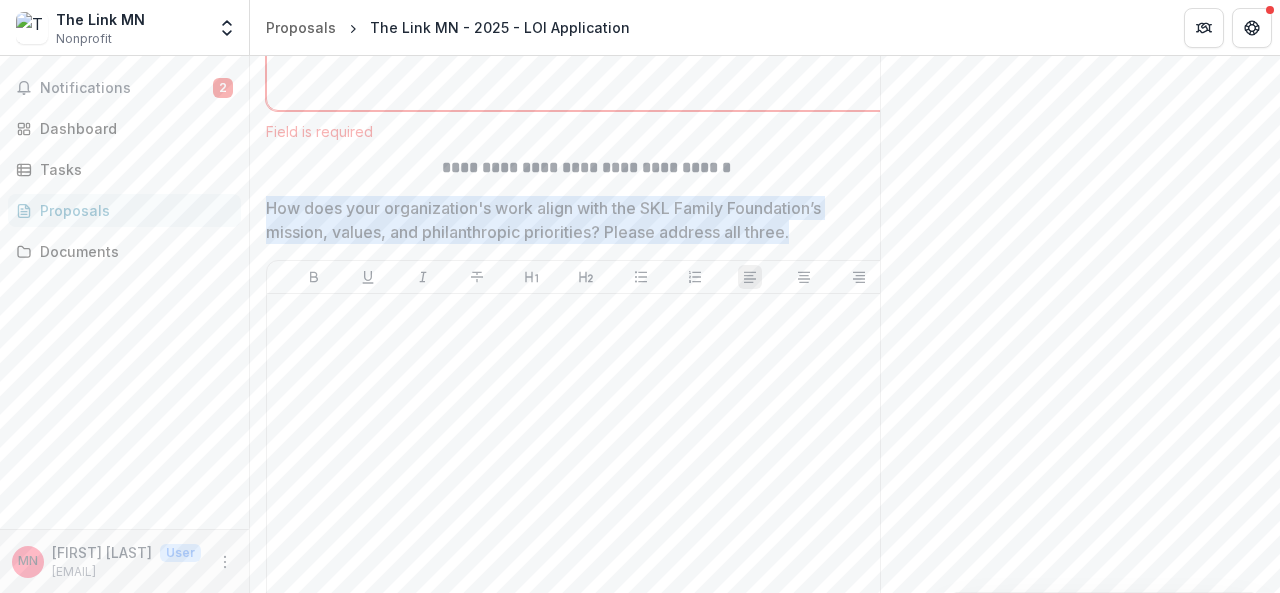 drag, startPoint x: 796, startPoint y: 345, endPoint x: 256, endPoint y: 325, distance: 540.37024 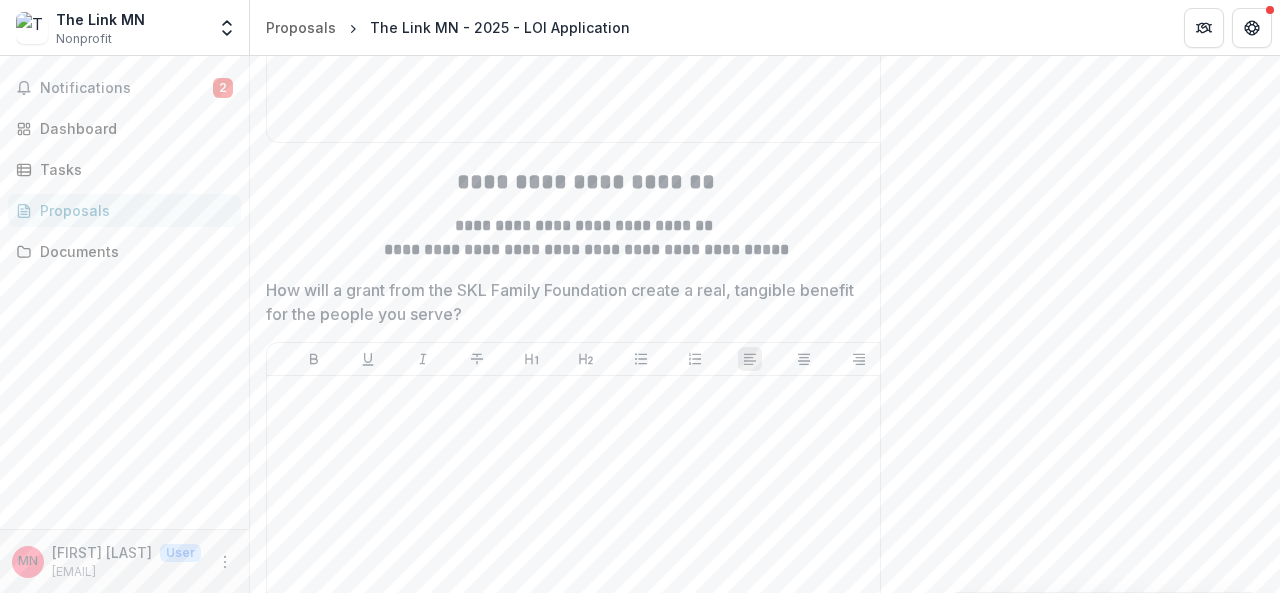 scroll, scrollTop: 3426, scrollLeft: 0, axis: vertical 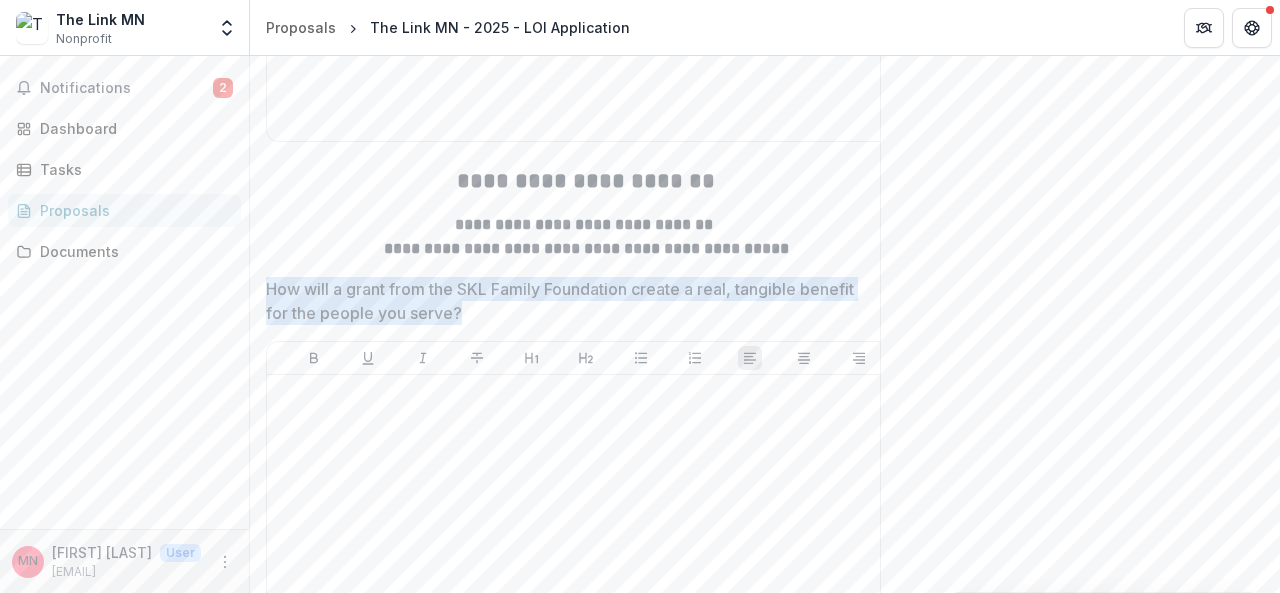 drag, startPoint x: 476, startPoint y: 432, endPoint x: 265, endPoint y: 399, distance: 213.56497 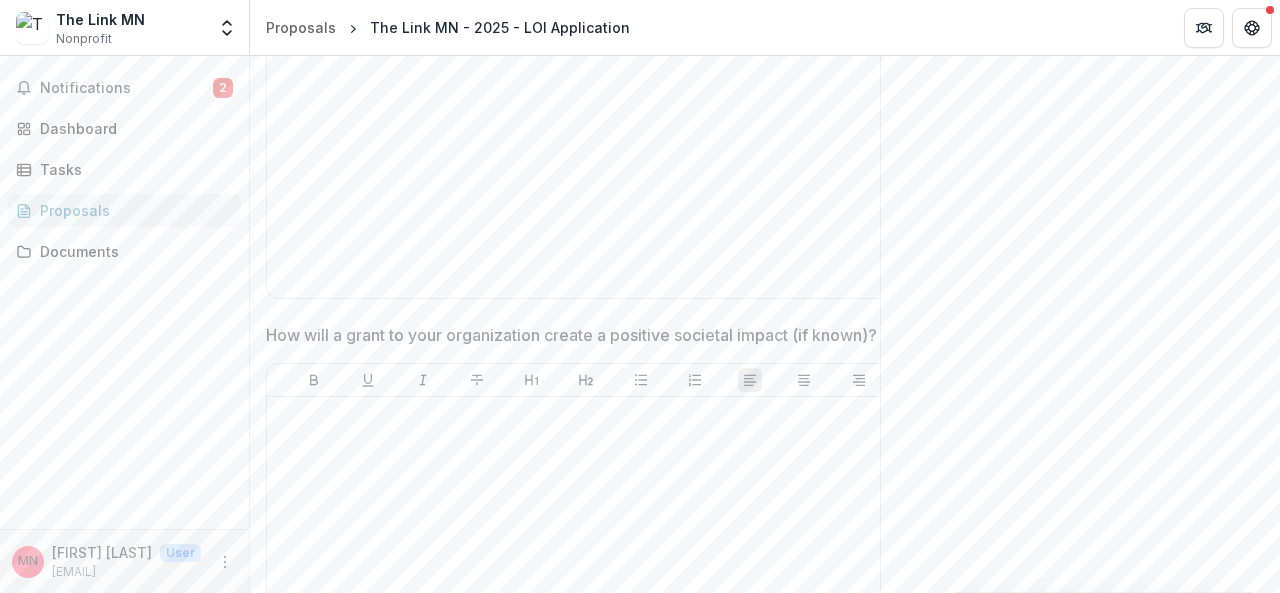 scroll, scrollTop: 3820, scrollLeft: 0, axis: vertical 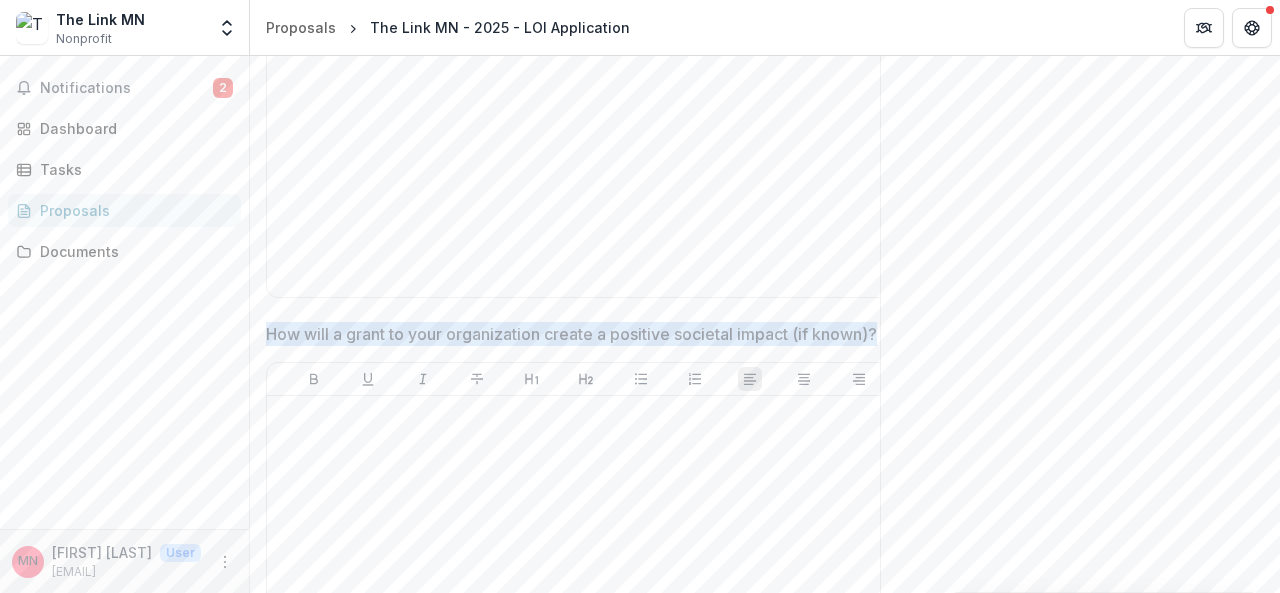 drag, startPoint x: 343, startPoint y: 464, endPoint x: 252, endPoint y: 449, distance: 92.22798 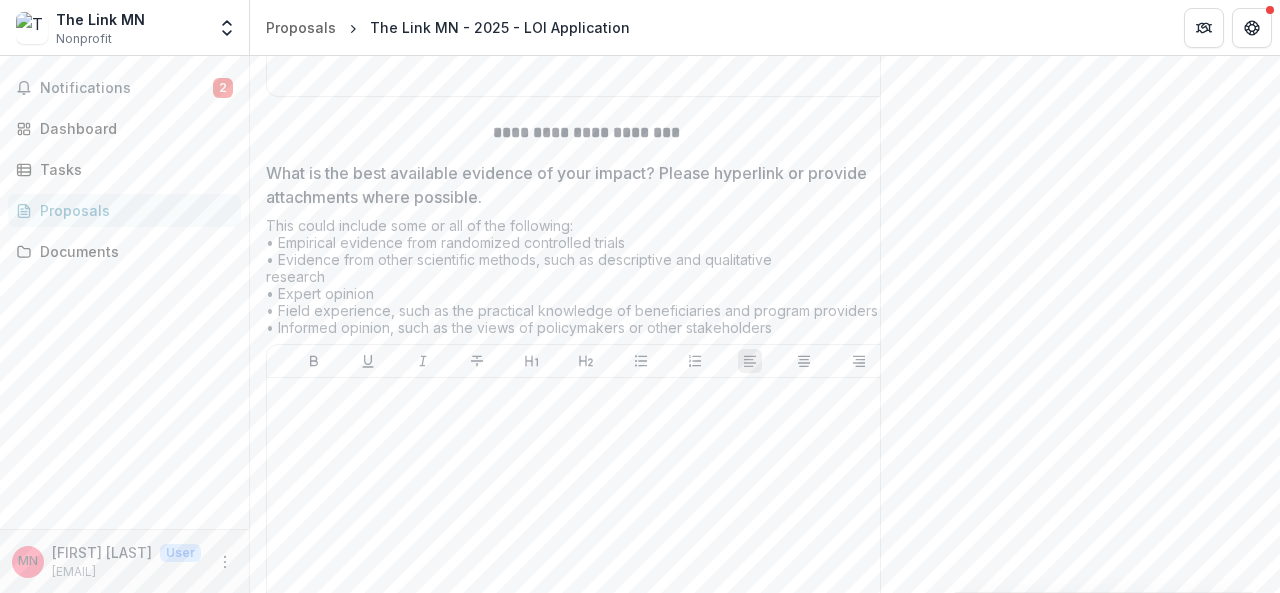 scroll, scrollTop: 4437, scrollLeft: 0, axis: vertical 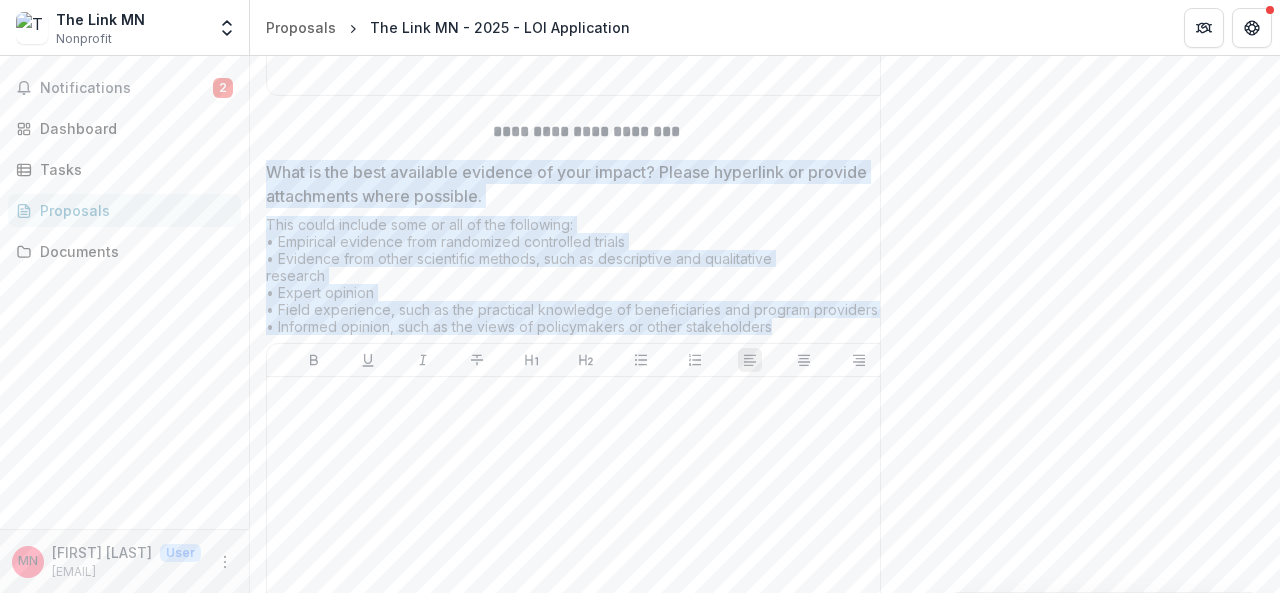 drag, startPoint x: 788, startPoint y: 457, endPoint x: 270, endPoint y: 303, distance: 540.4072 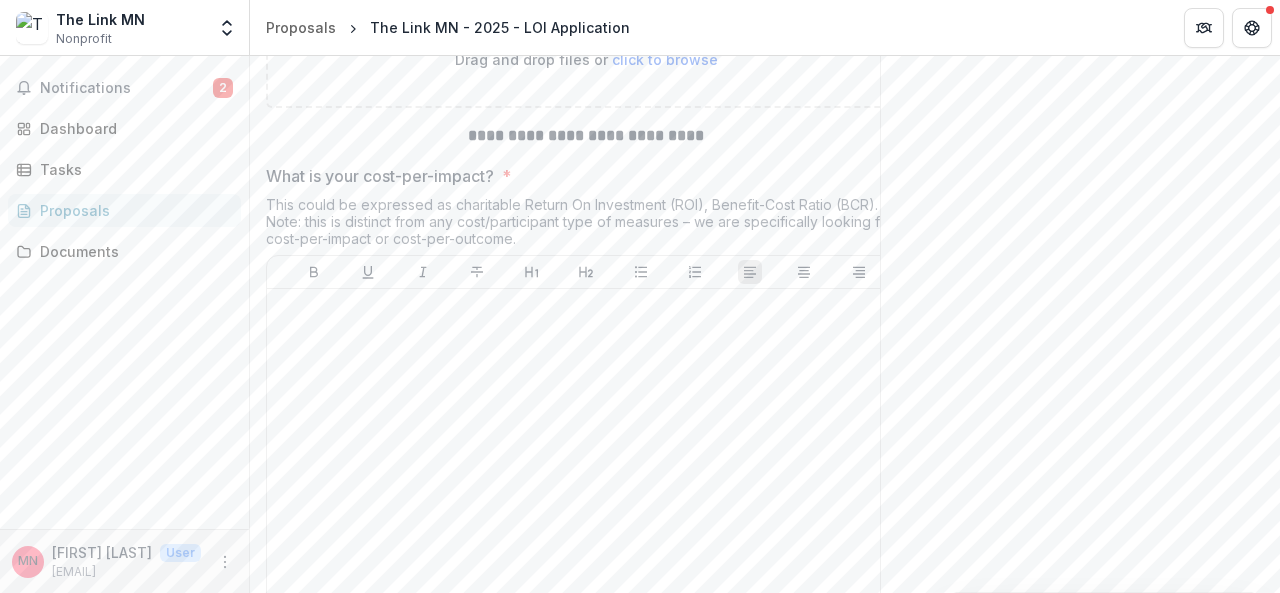 scroll, scrollTop: 5185, scrollLeft: 0, axis: vertical 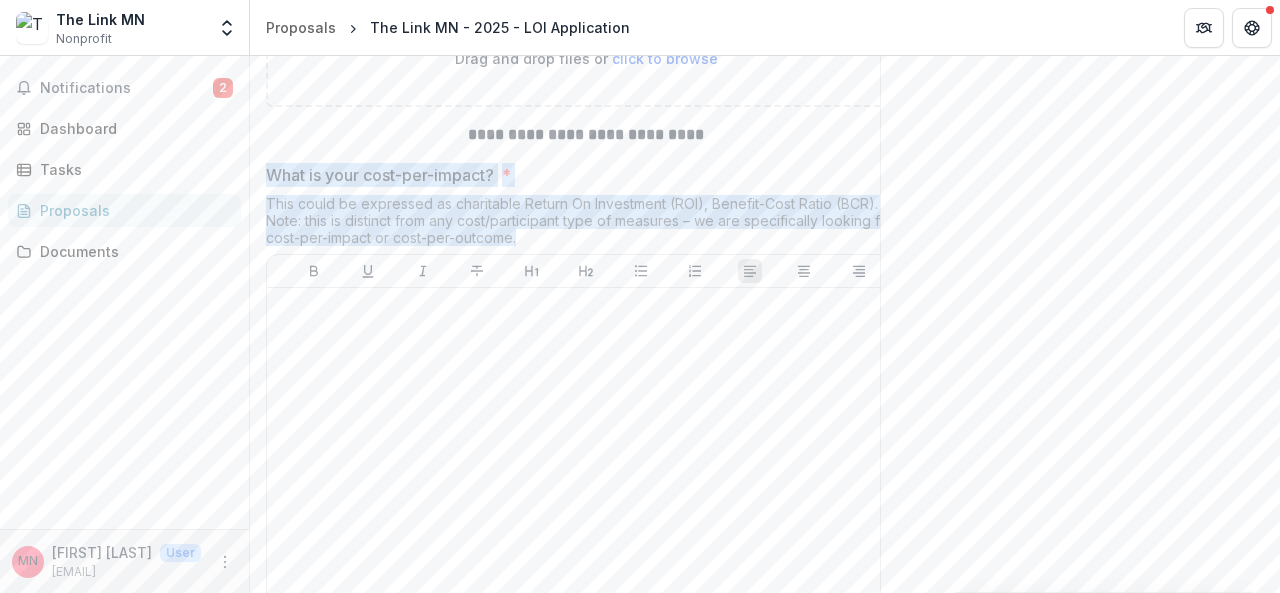 drag, startPoint x: 540, startPoint y: 369, endPoint x: 266, endPoint y: 301, distance: 282.3119 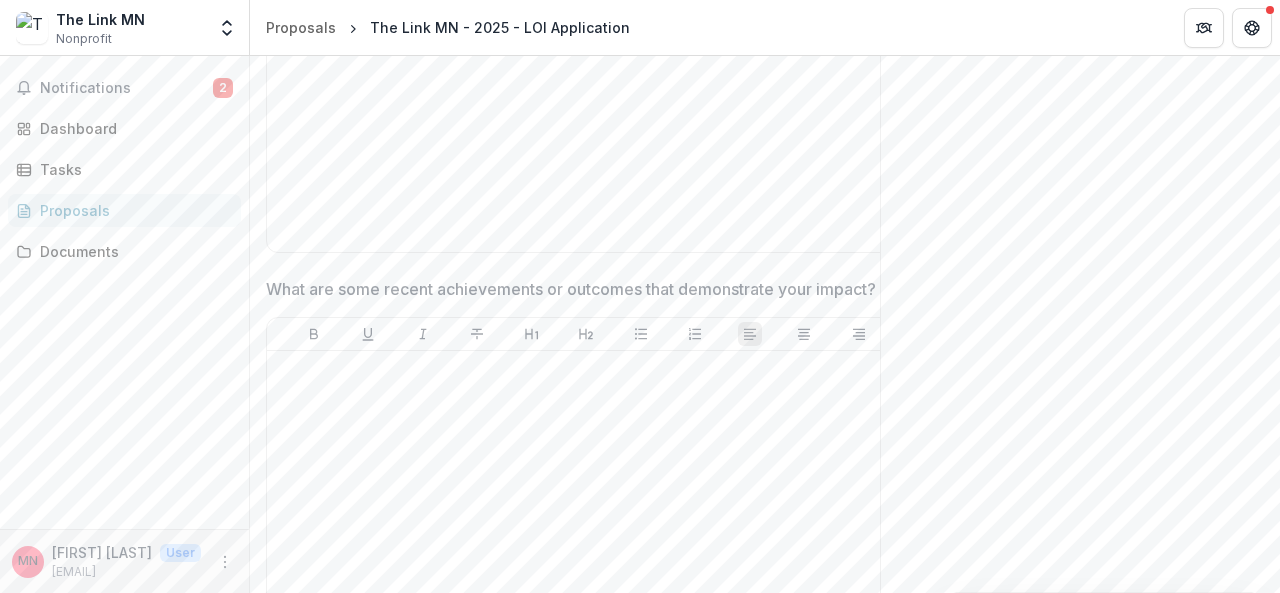 scroll, scrollTop: 5538, scrollLeft: 0, axis: vertical 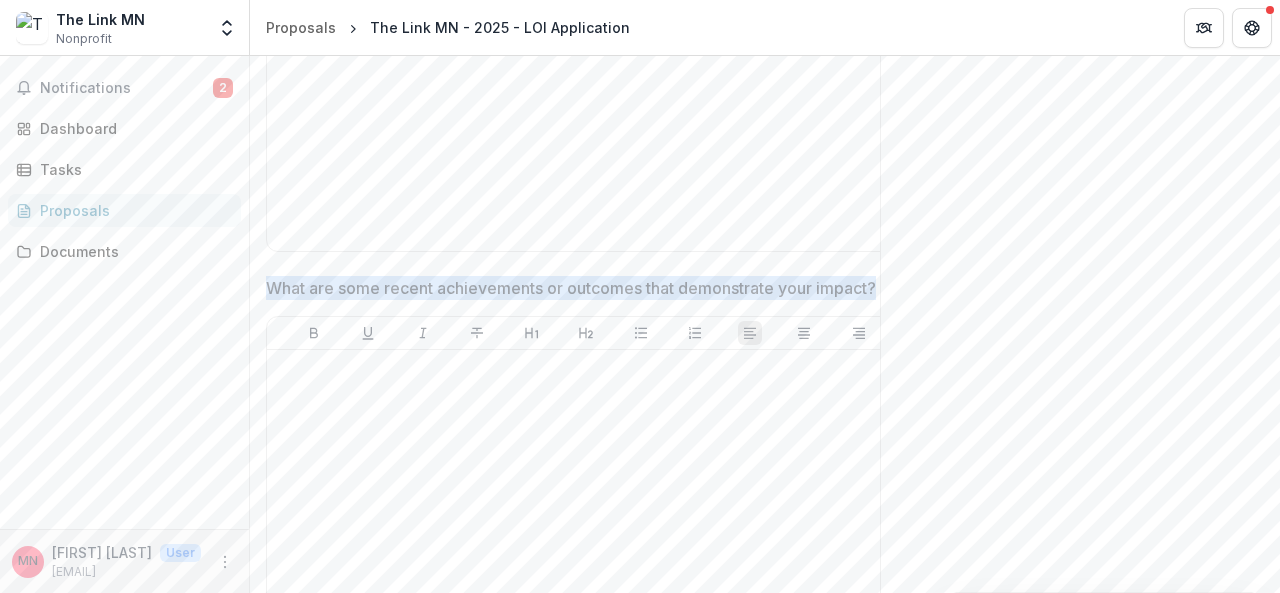 drag, startPoint x: 344, startPoint y: 443, endPoint x: 268, endPoint y: 421, distance: 79.12016 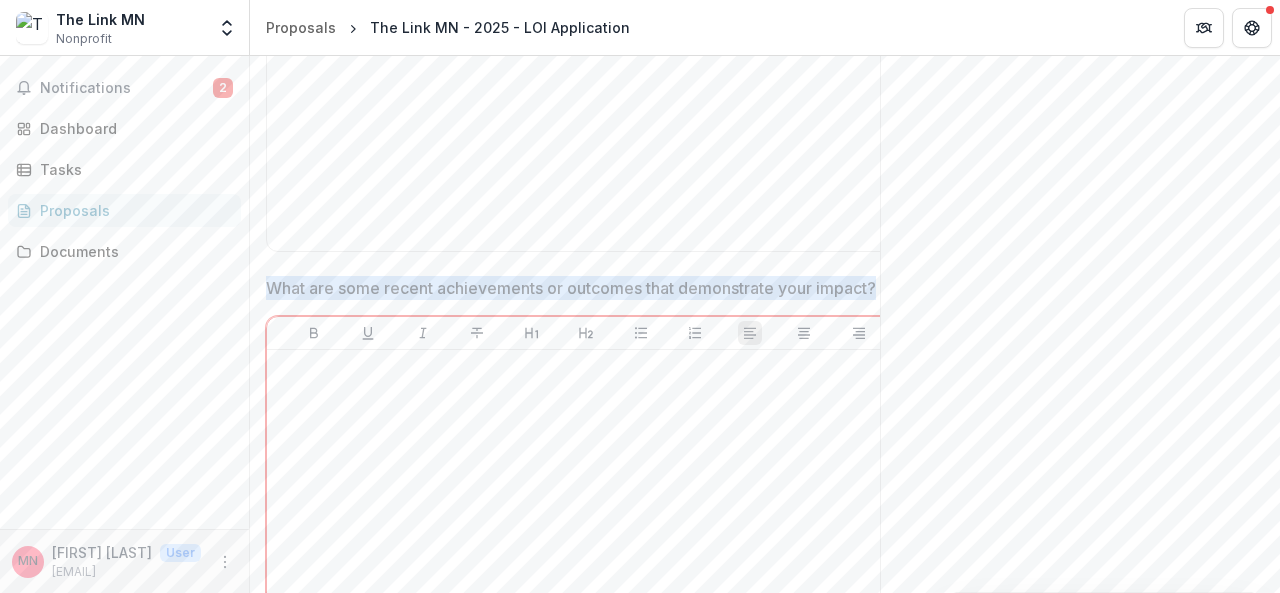 drag, startPoint x: 294, startPoint y: 423, endPoint x: 271, endPoint y: 417, distance: 23.769728 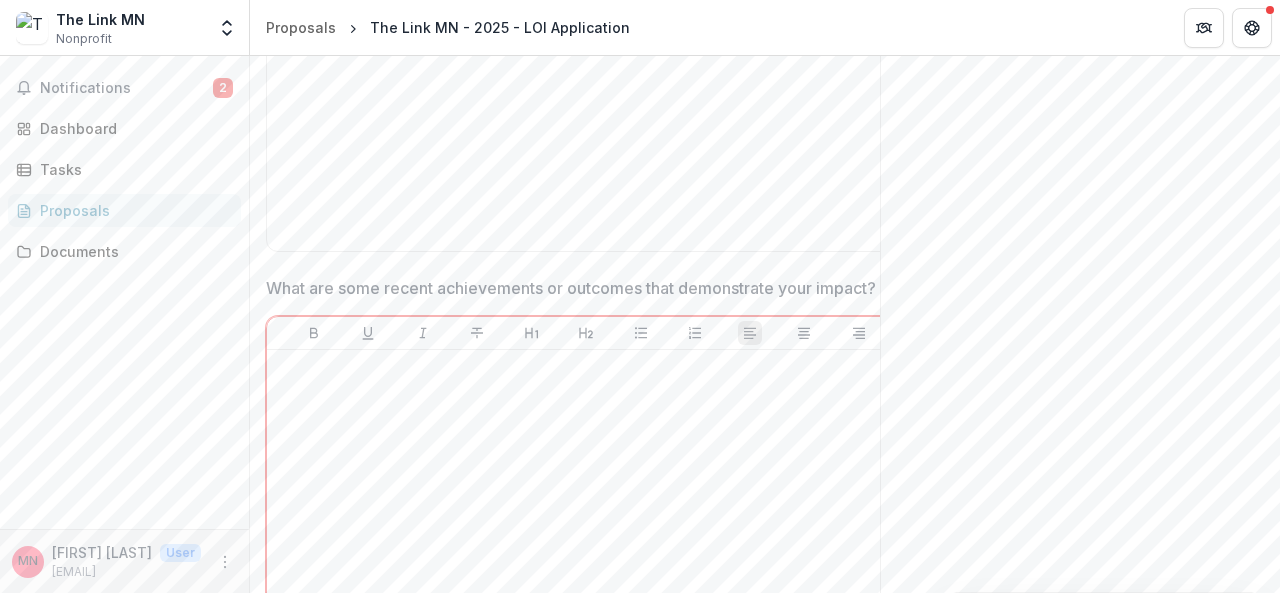 click on "What are some recent achievements or outcomes that demonstrate your impact?" at bounding box center [571, 288] 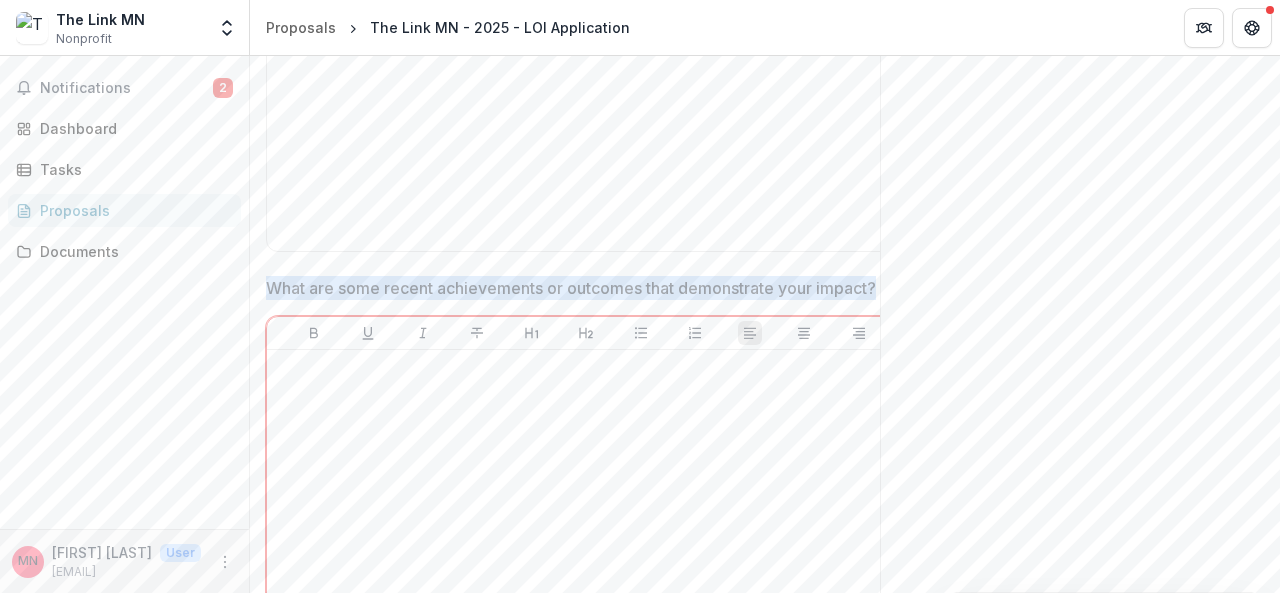 drag, startPoint x: 326, startPoint y: 438, endPoint x: 268, endPoint y: 422, distance: 60.166435 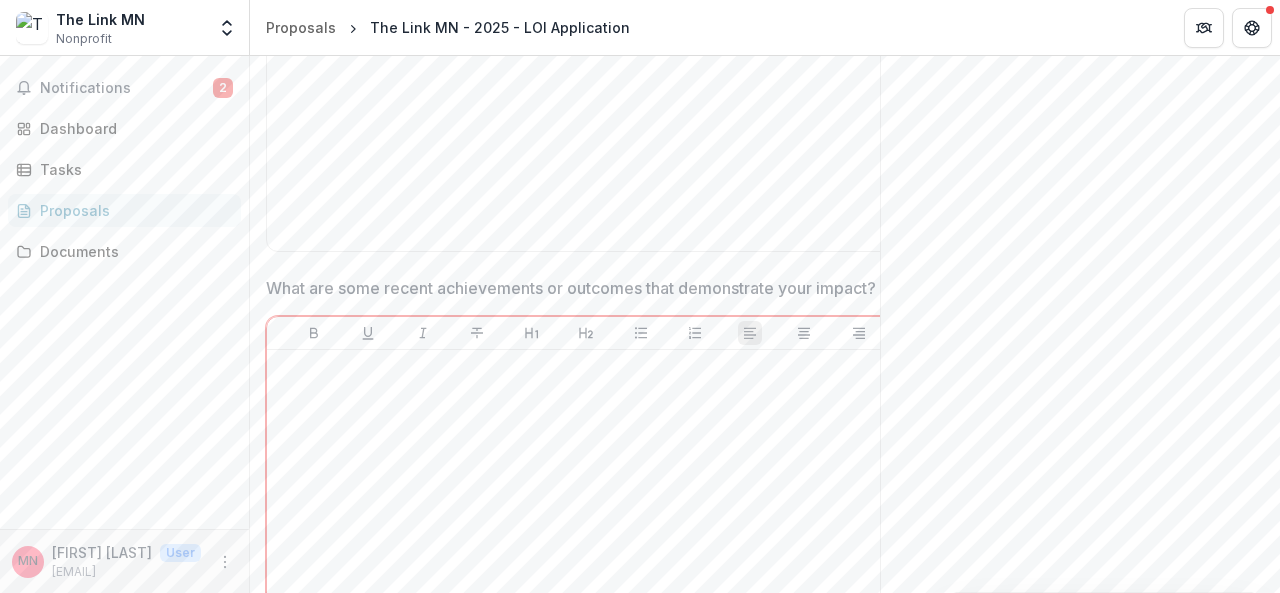 click on "What are some recent achievements or outcomes that demonstrate your impact?" at bounding box center (571, 288) 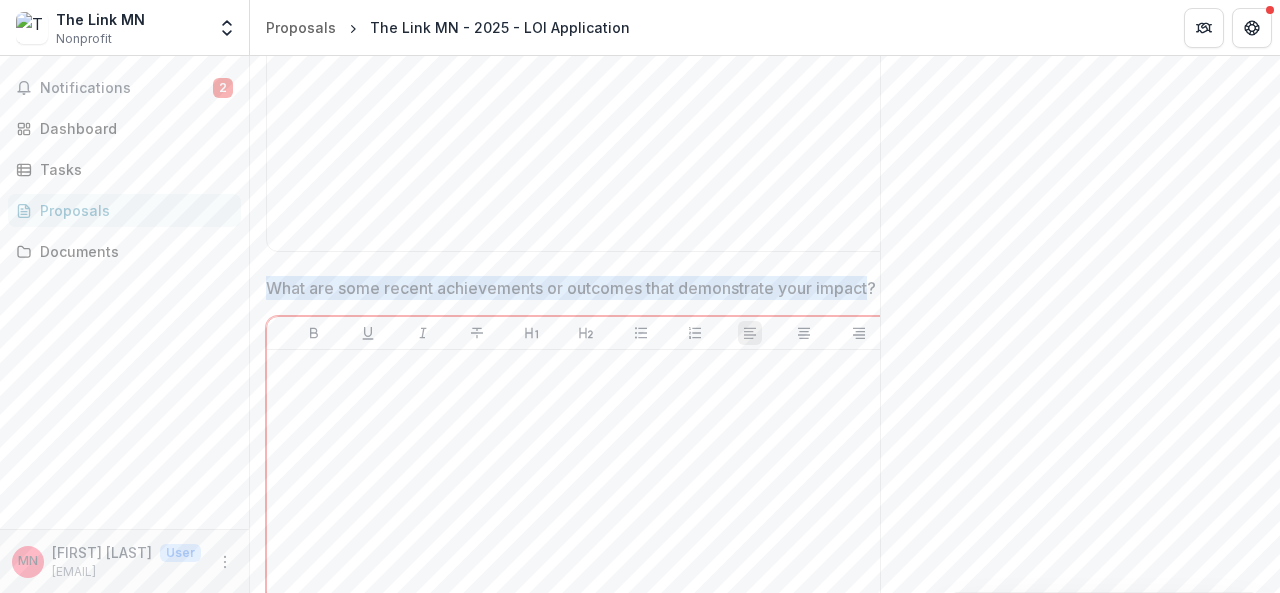 drag, startPoint x: 316, startPoint y: 436, endPoint x: 272, endPoint y: 413, distance: 49.648766 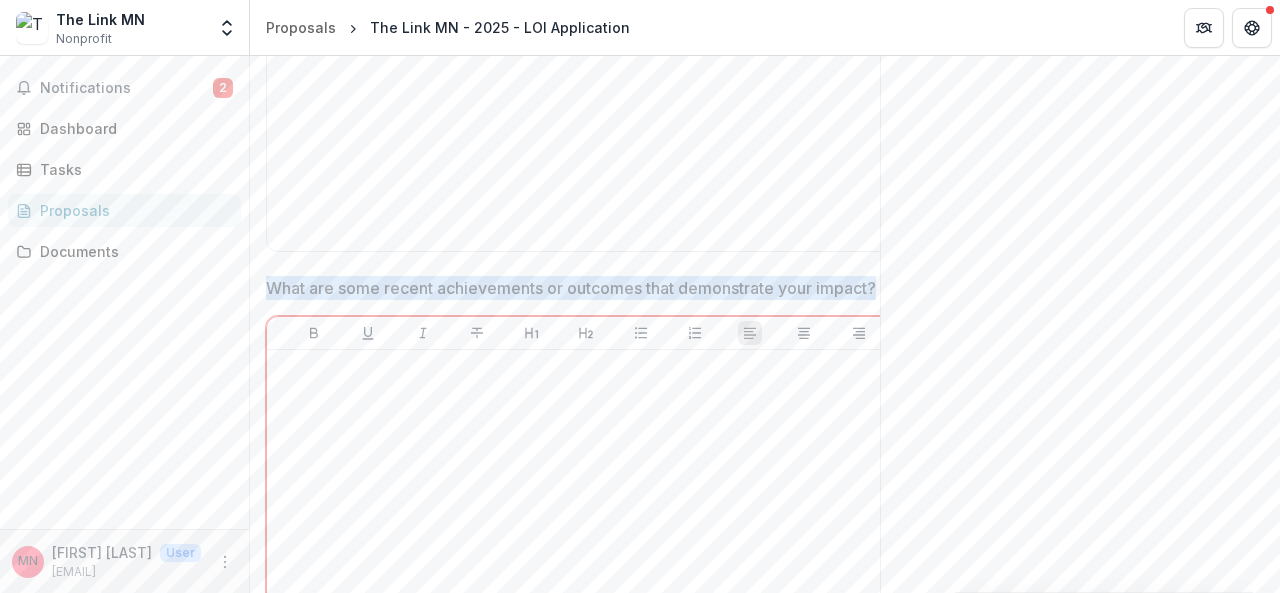 drag, startPoint x: 272, startPoint y: 413, endPoint x: 326, endPoint y: 449, distance: 64.899925 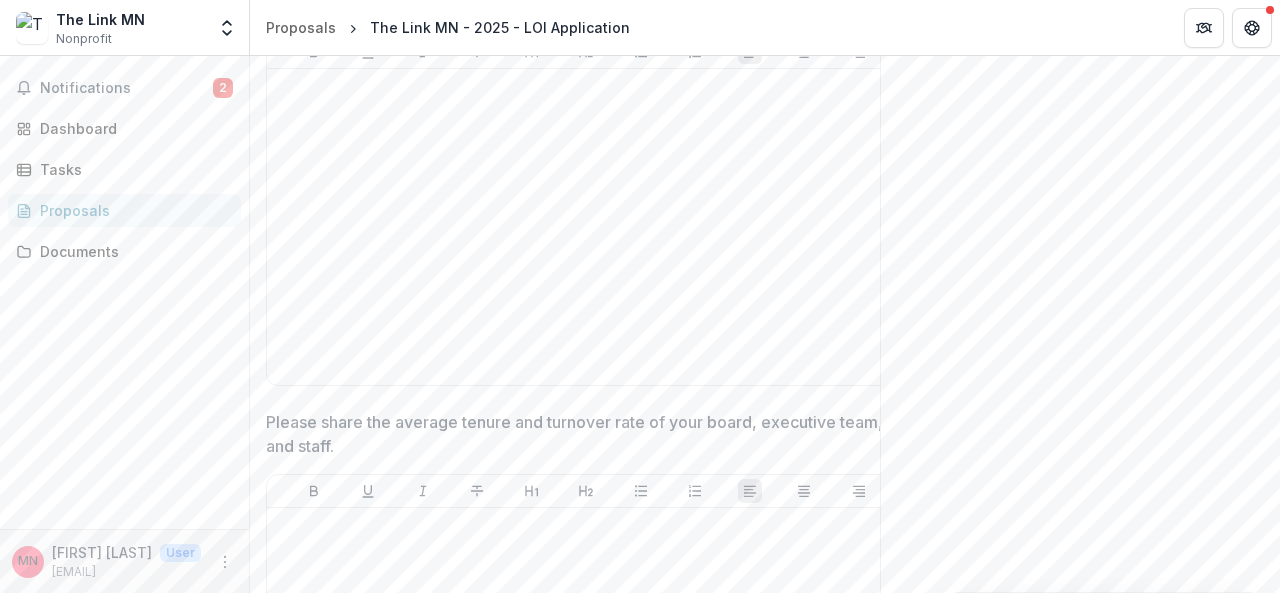 scroll, scrollTop: 8925, scrollLeft: 0, axis: vertical 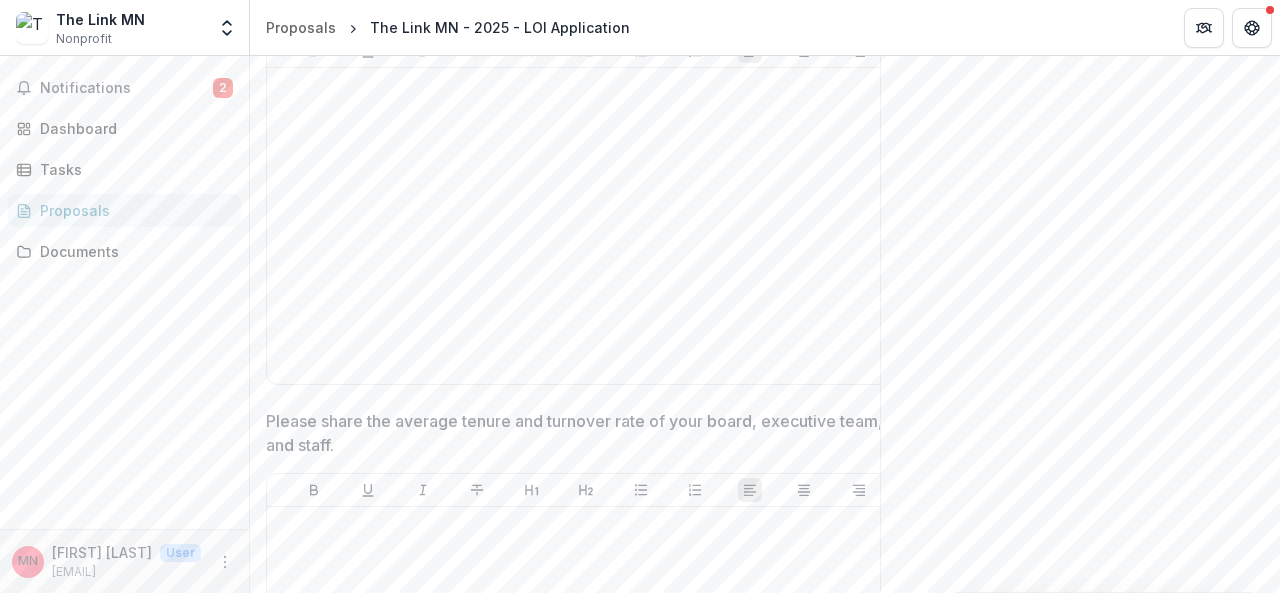 drag, startPoint x: 487, startPoint y: 154, endPoint x: 266, endPoint y: 137, distance: 221.65288 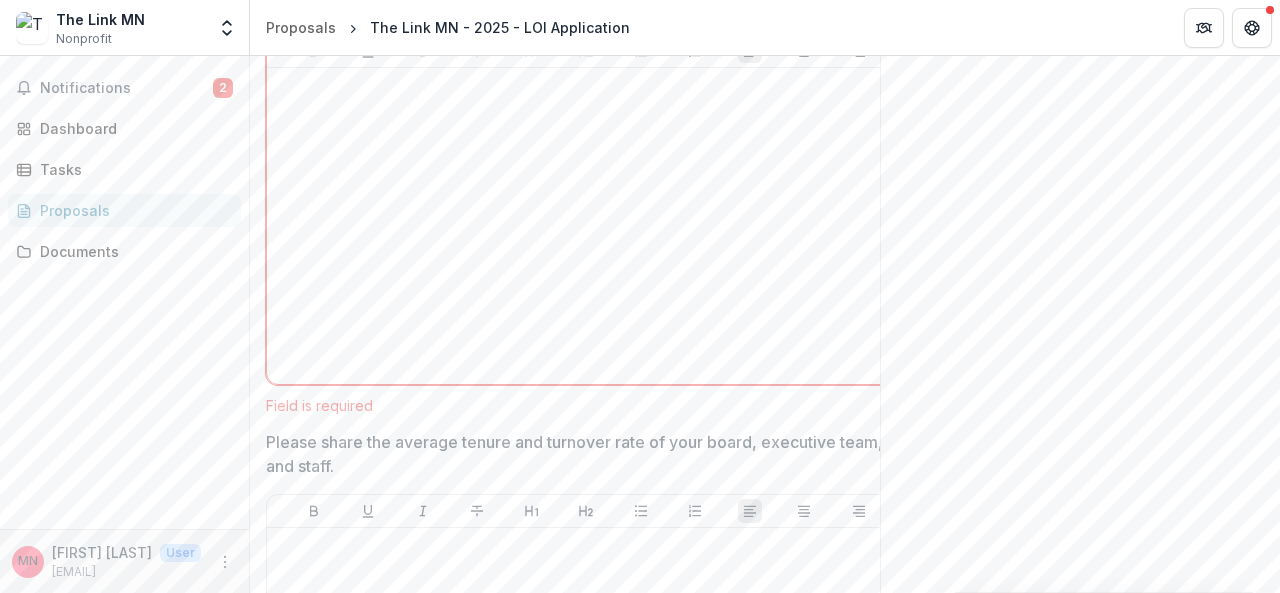 drag, startPoint x: 271, startPoint y: 130, endPoint x: 464, endPoint y: 147, distance: 193.74725 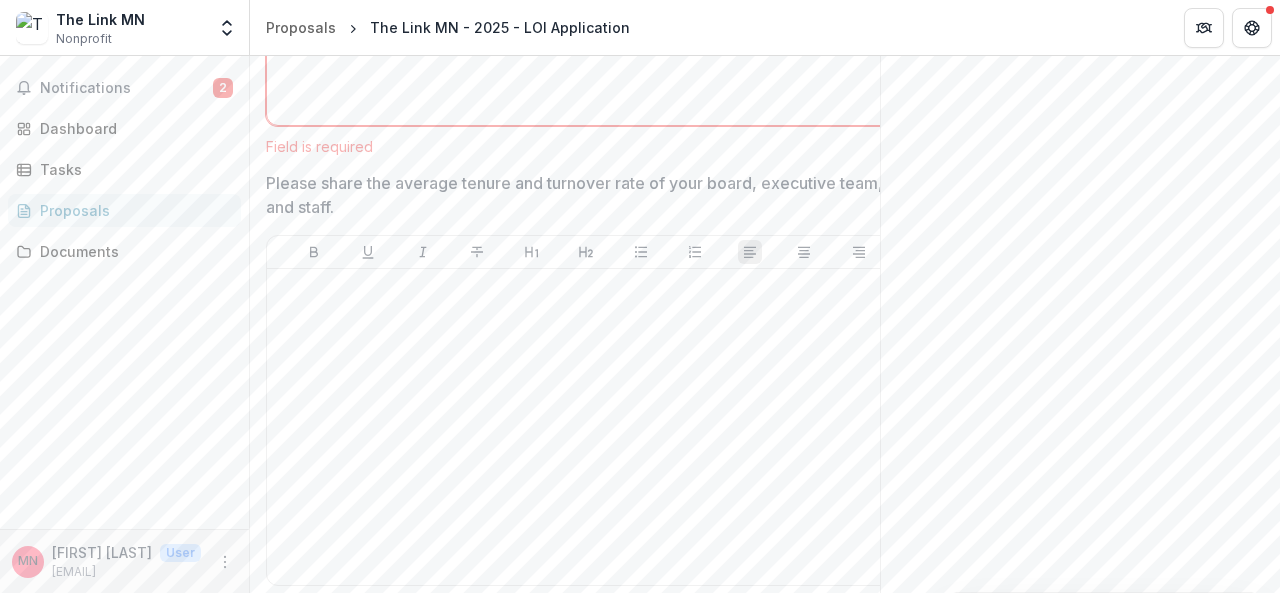 scroll, scrollTop: 9220, scrollLeft: 0, axis: vertical 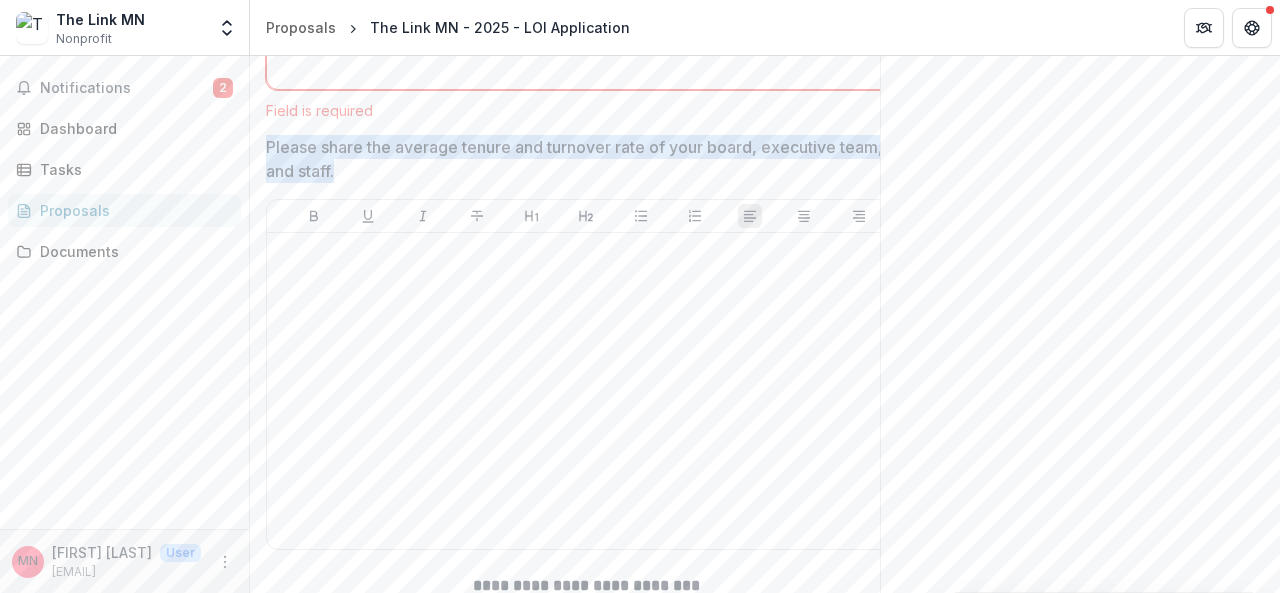 drag, startPoint x: 345, startPoint y: 319, endPoint x: 269, endPoint y: 297, distance: 79.12016 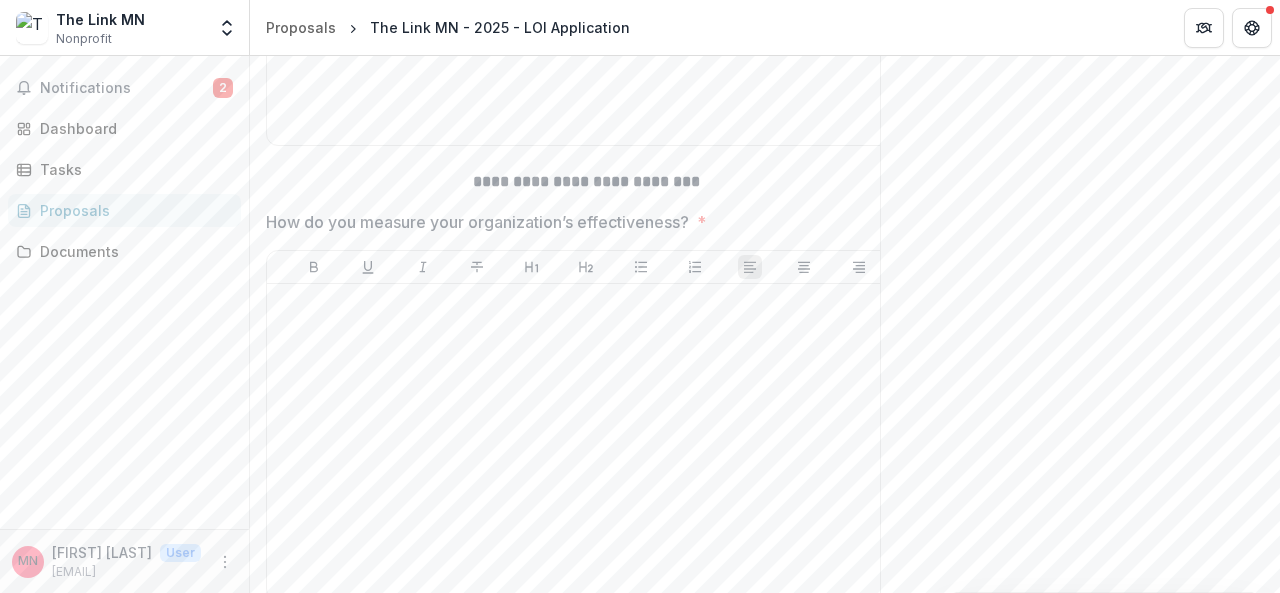 scroll, scrollTop: 9625, scrollLeft: 0, axis: vertical 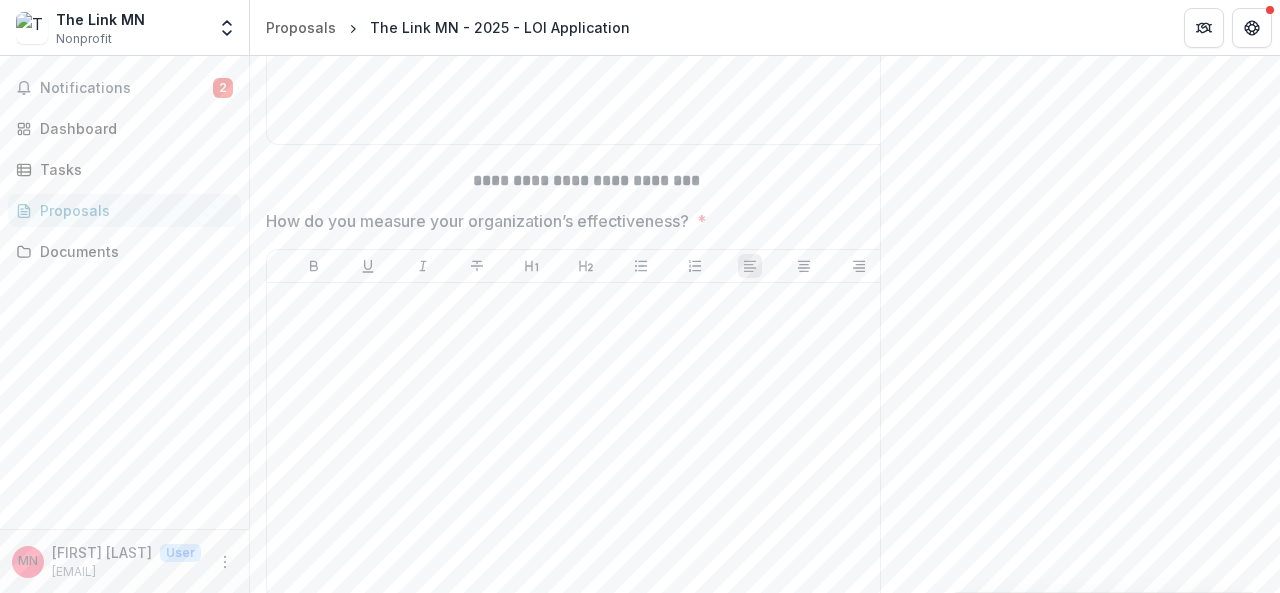 click on "How do you measure your organization’s effectiveness?" at bounding box center (477, 221) 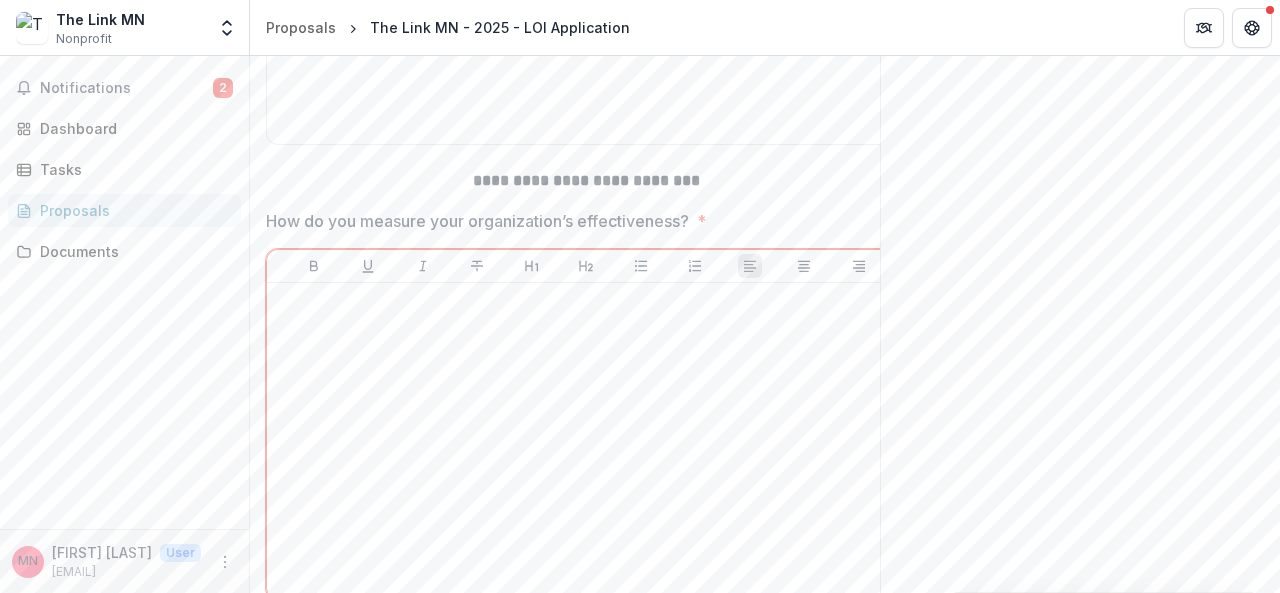 click on "How do you measure your organization’s effectiveness?" at bounding box center (477, 221) 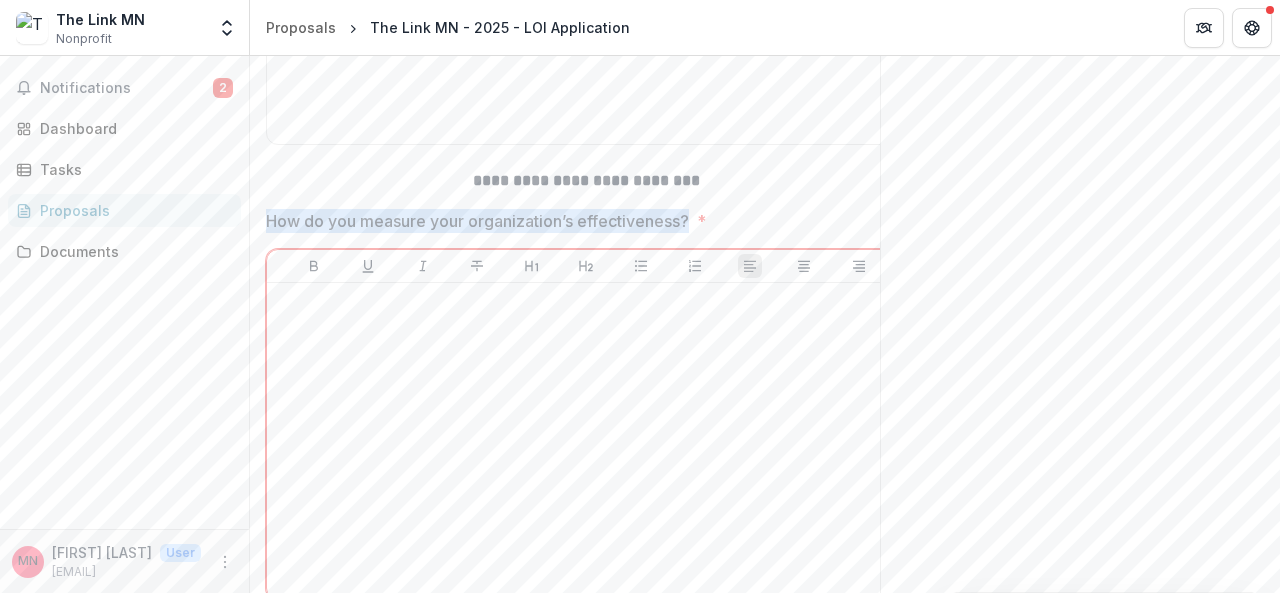 drag, startPoint x: 694, startPoint y: 369, endPoint x: 250, endPoint y: 364, distance: 444.02814 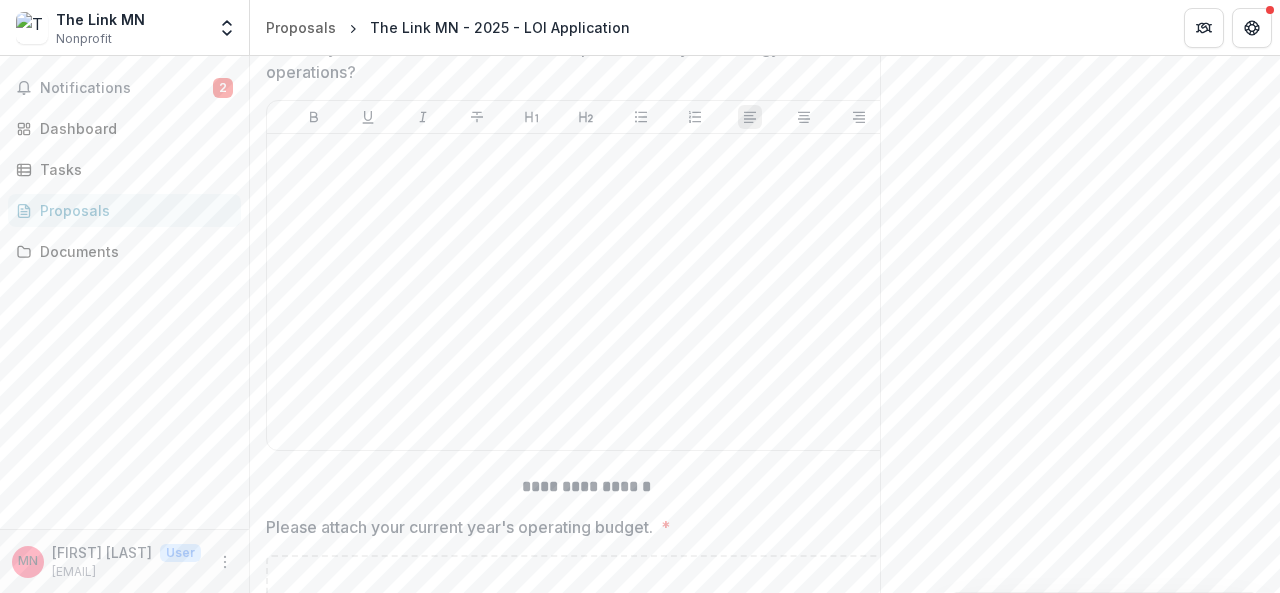 scroll, scrollTop: 10235, scrollLeft: 0, axis: vertical 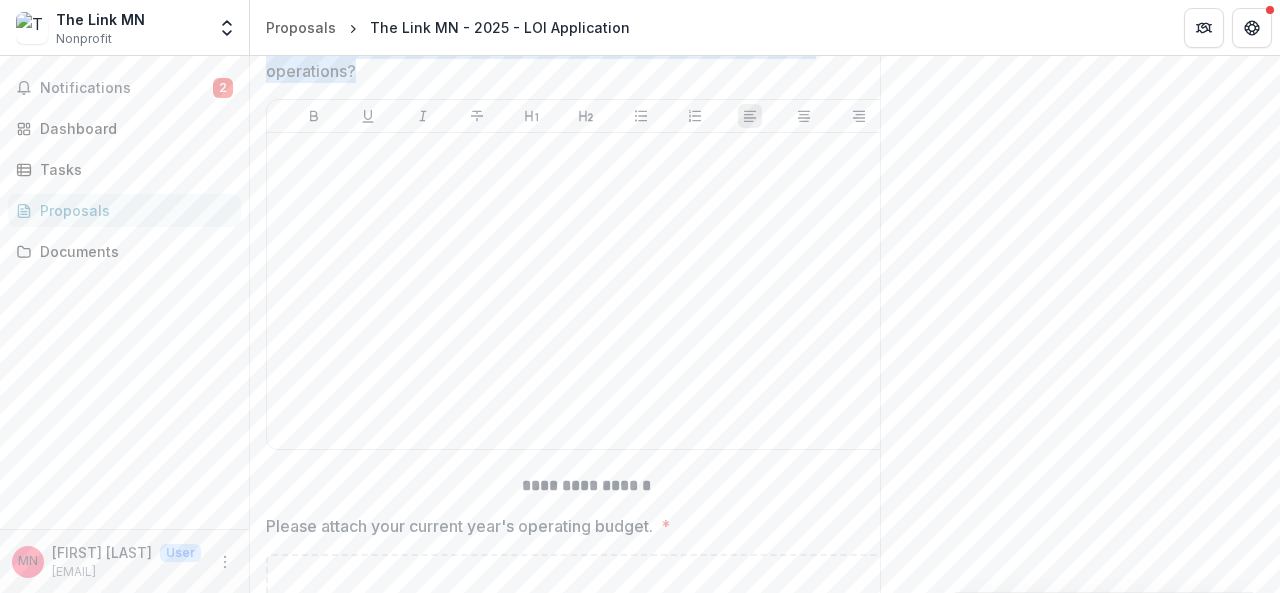 drag, startPoint x: 358, startPoint y: 211, endPoint x: 258, endPoint y: 202, distance: 100.40418 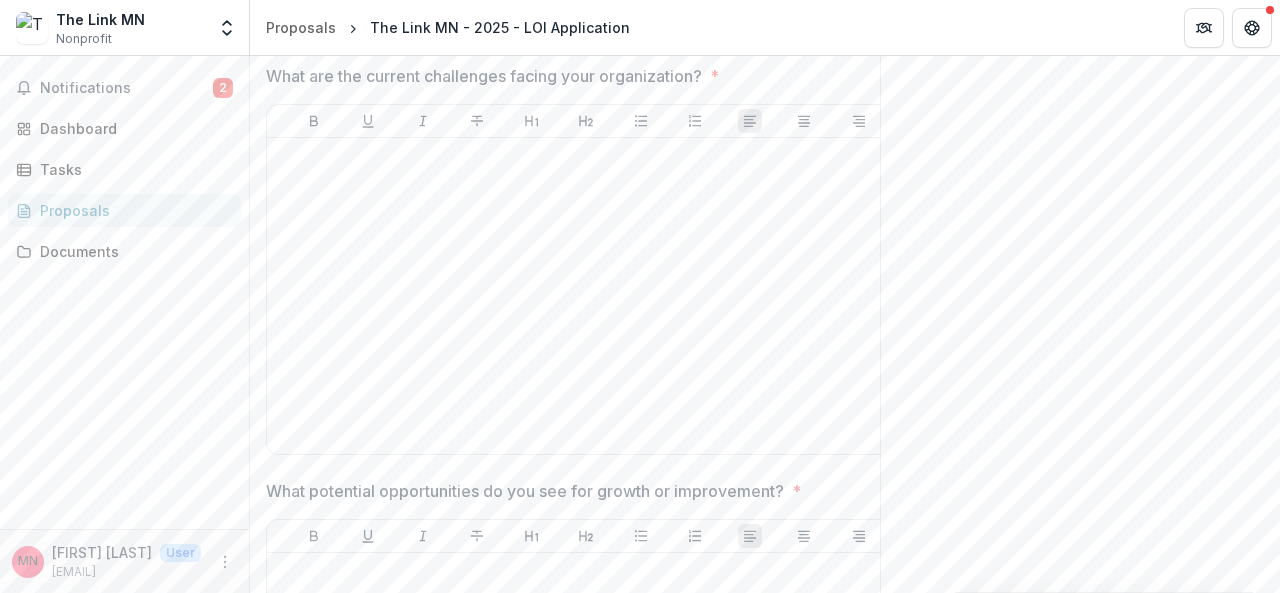 scroll, scrollTop: 11257, scrollLeft: 0, axis: vertical 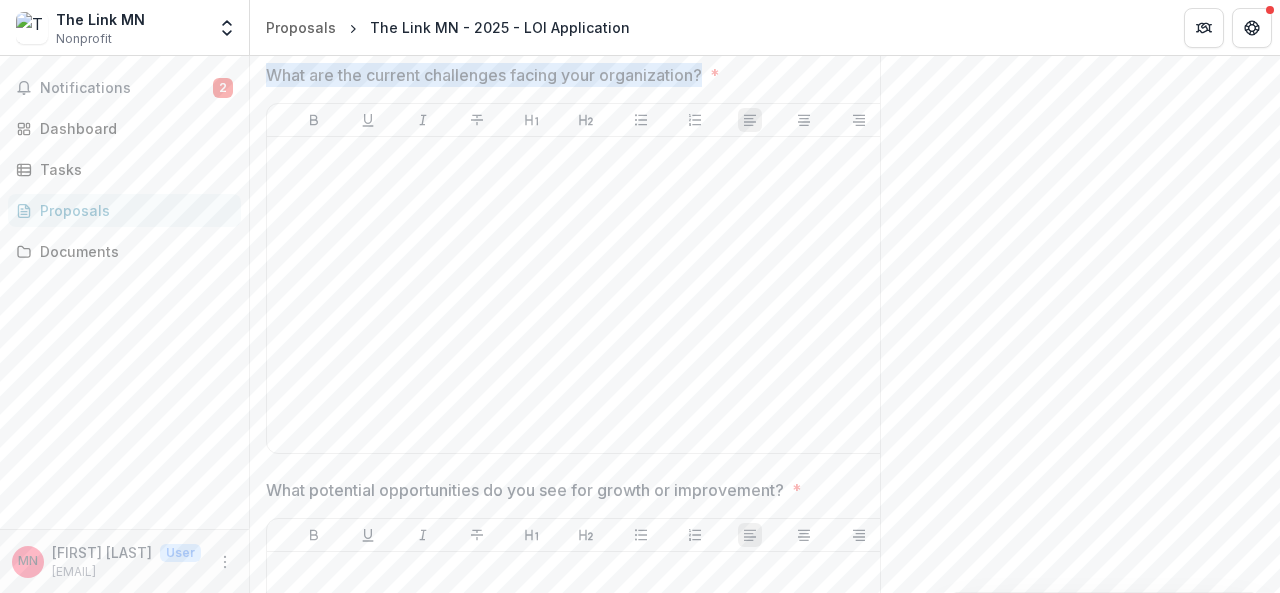 drag, startPoint x: 707, startPoint y: 222, endPoint x: 264, endPoint y: 214, distance: 443.07224 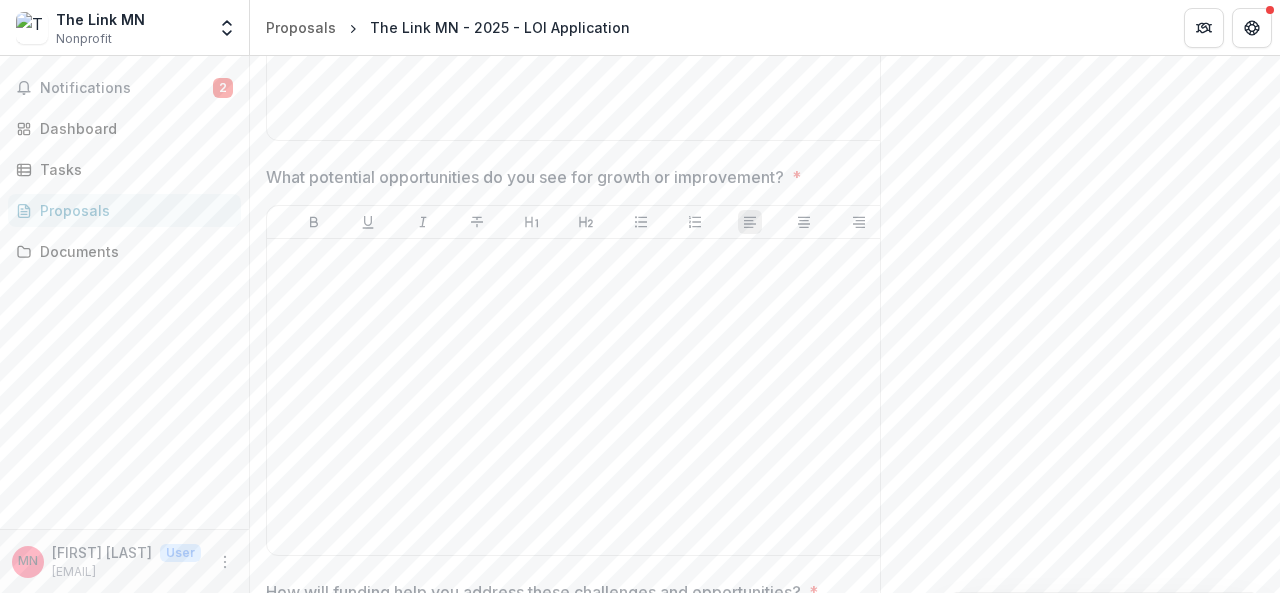scroll, scrollTop: 11571, scrollLeft: 0, axis: vertical 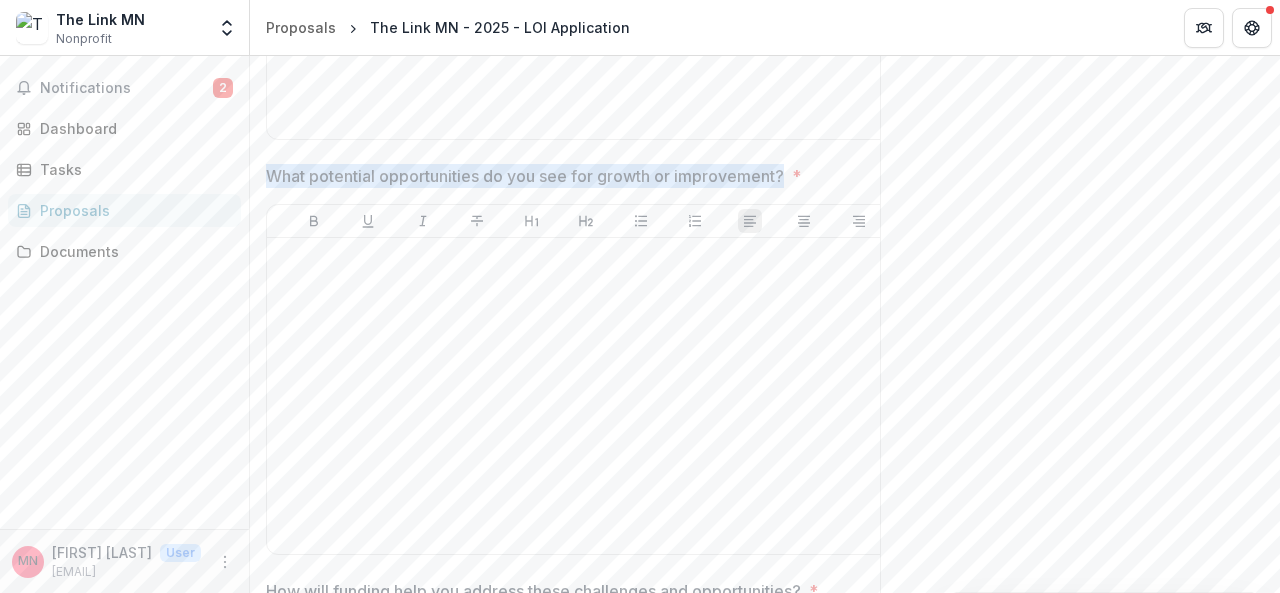 drag, startPoint x: 785, startPoint y: 319, endPoint x: 258, endPoint y: 314, distance: 527.02374 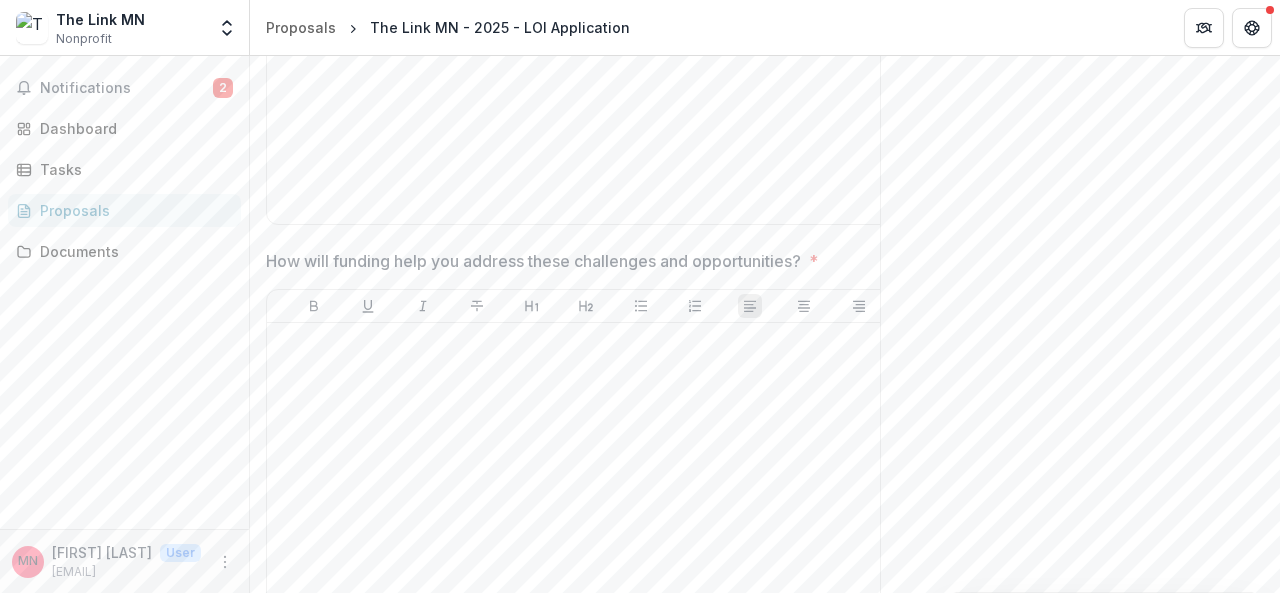 scroll, scrollTop: 11902, scrollLeft: 0, axis: vertical 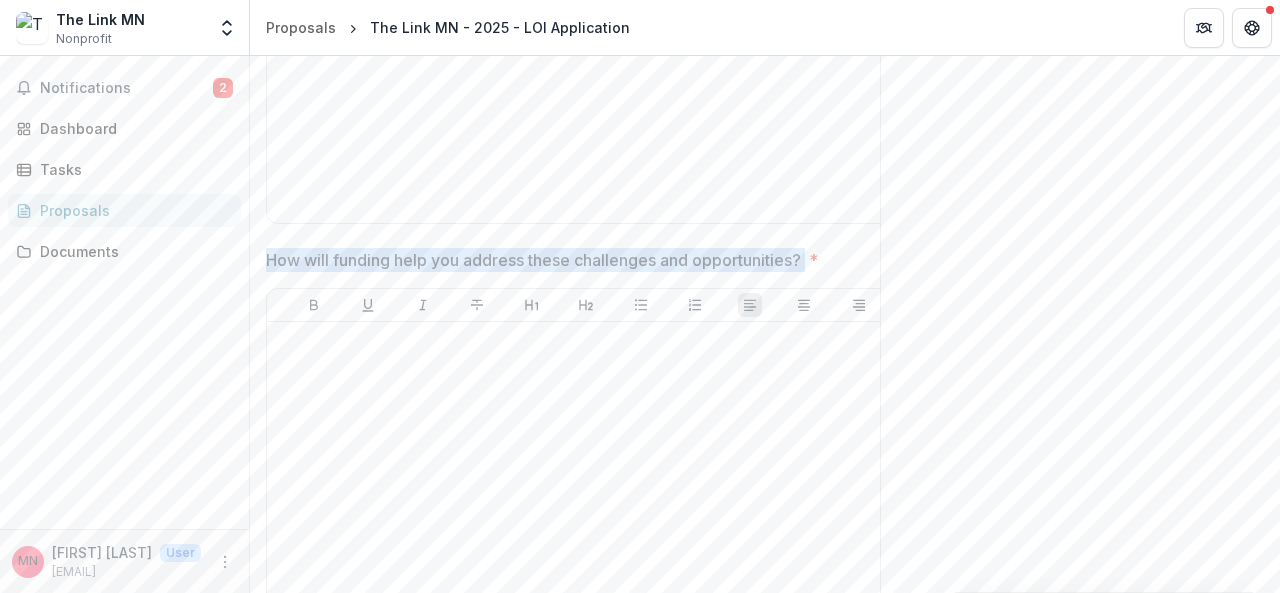 drag, startPoint x: 819, startPoint y: 397, endPoint x: 258, endPoint y: 413, distance: 561.2281 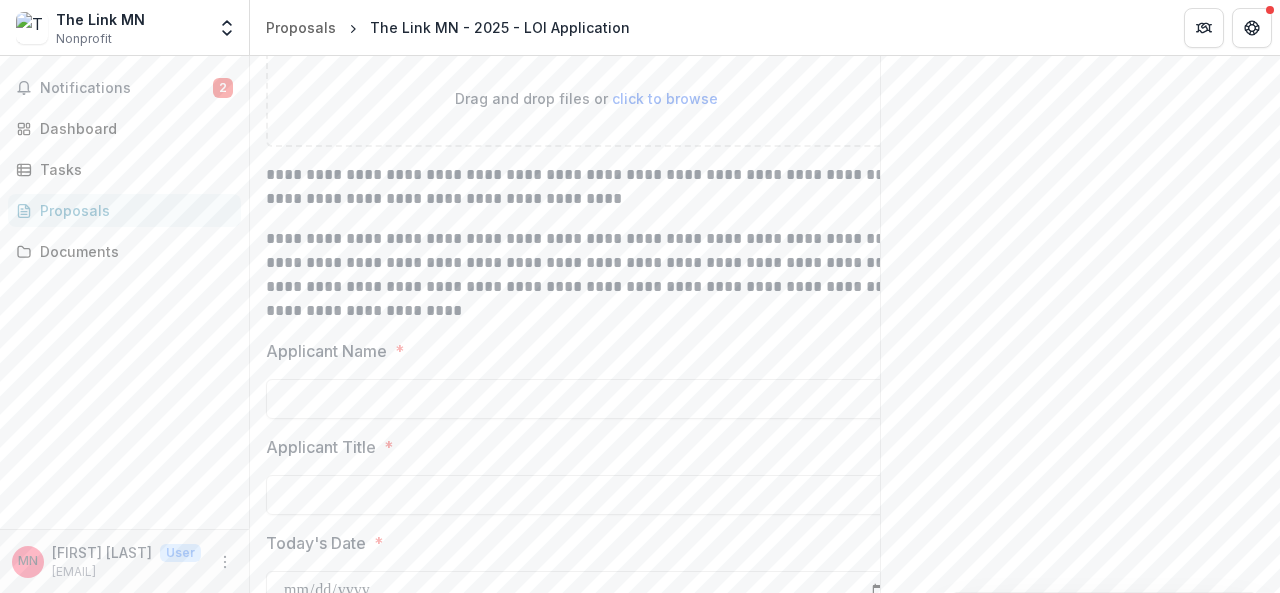 scroll, scrollTop: 13542, scrollLeft: 0, axis: vertical 